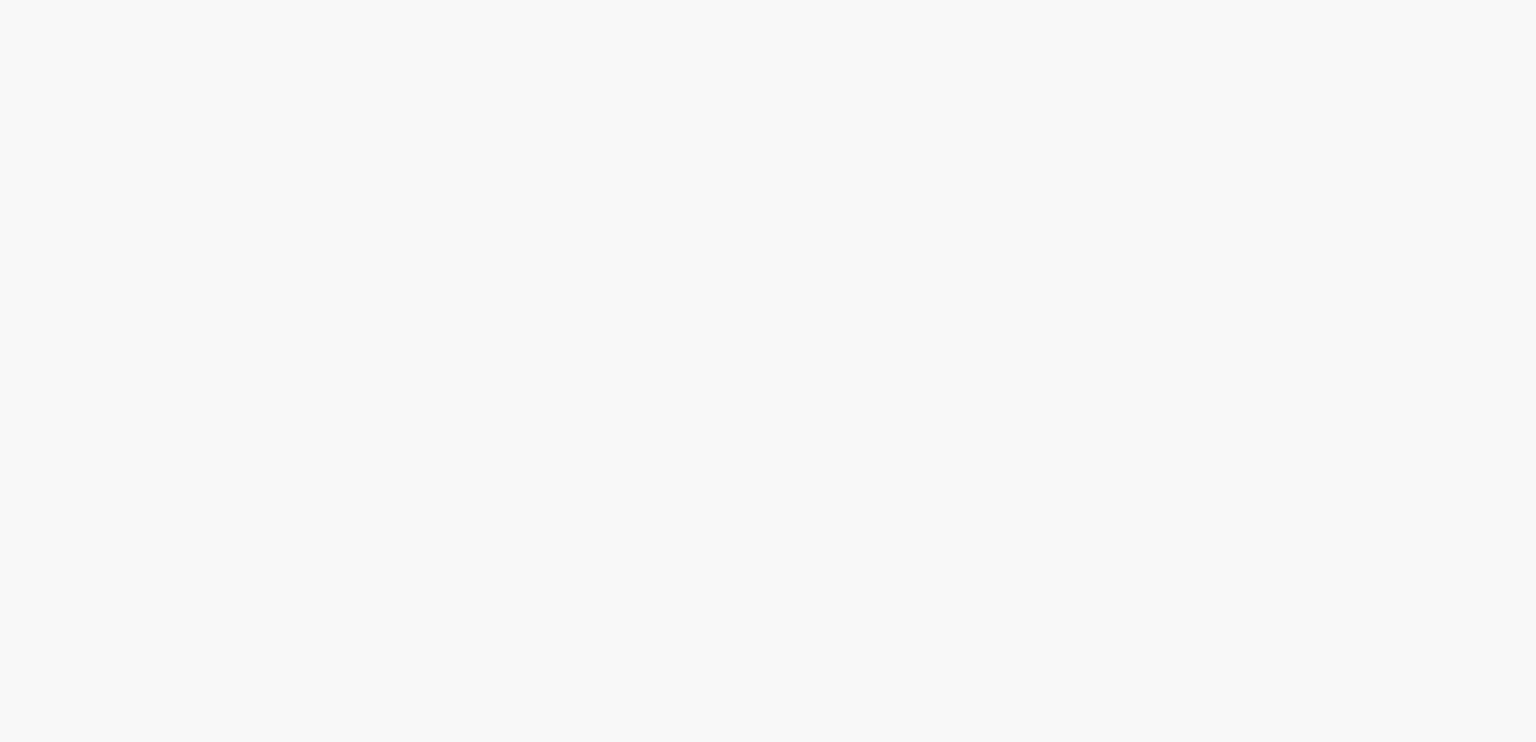 scroll, scrollTop: 0, scrollLeft: 0, axis: both 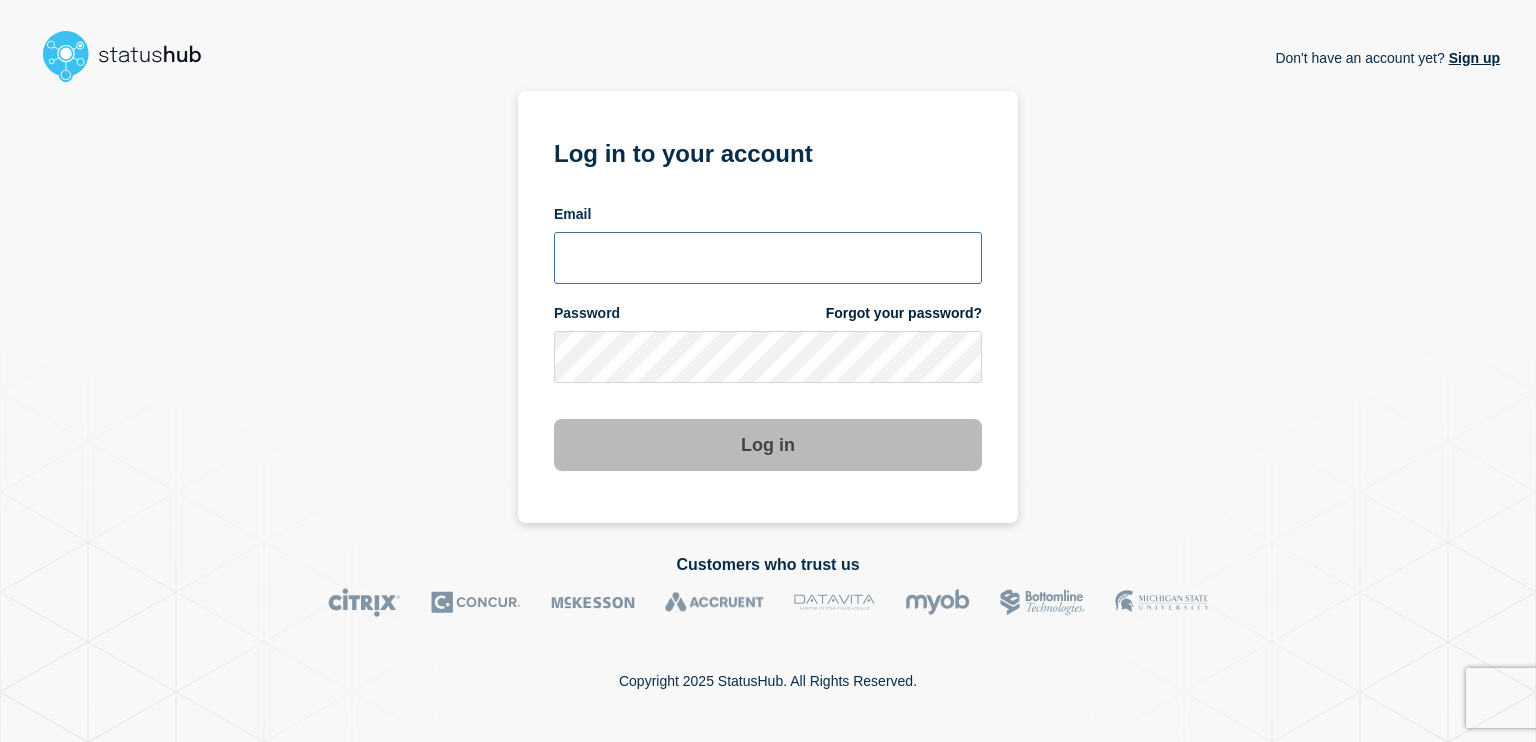 click at bounding box center (768, 258) 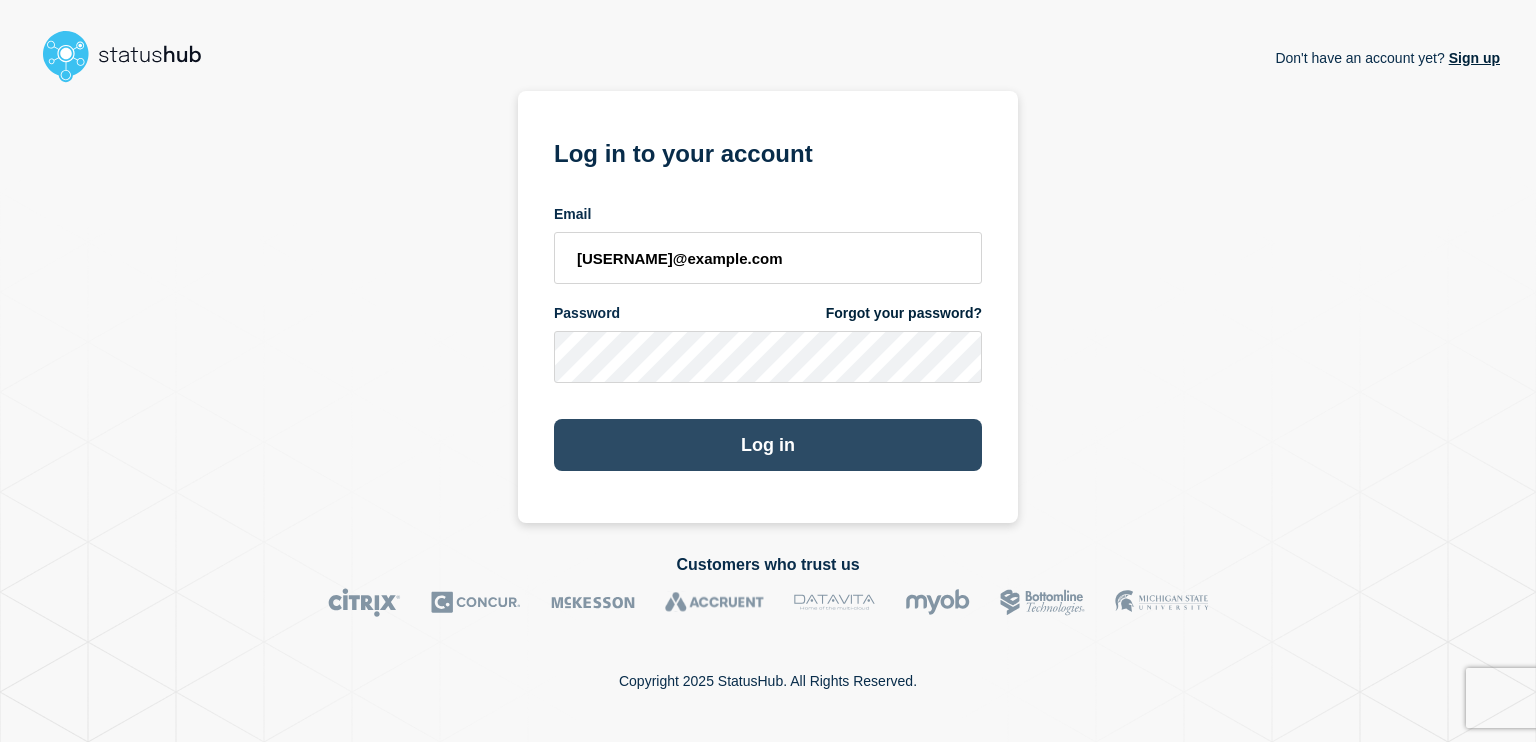 click on "Log in" at bounding box center (768, 445) 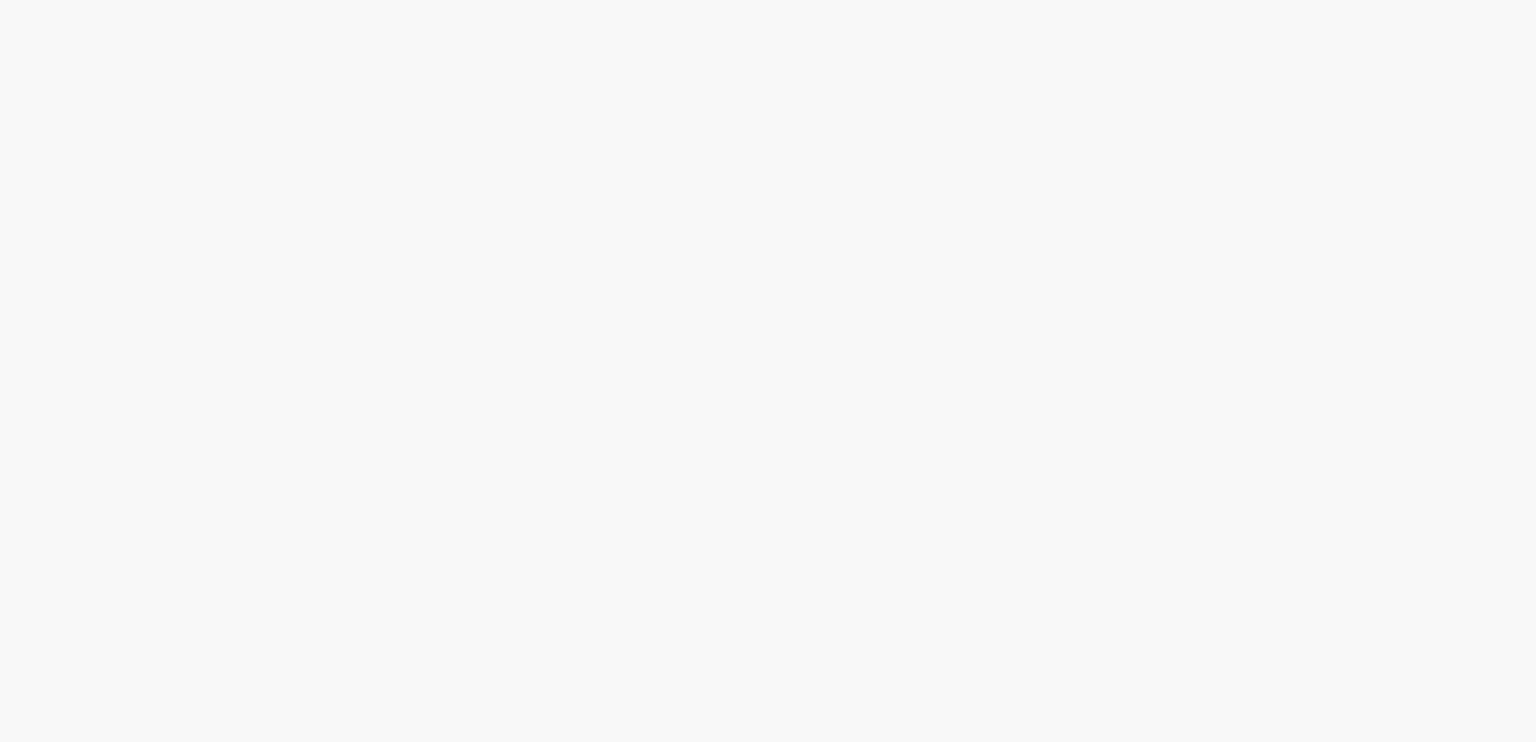 scroll, scrollTop: 0, scrollLeft: 0, axis: both 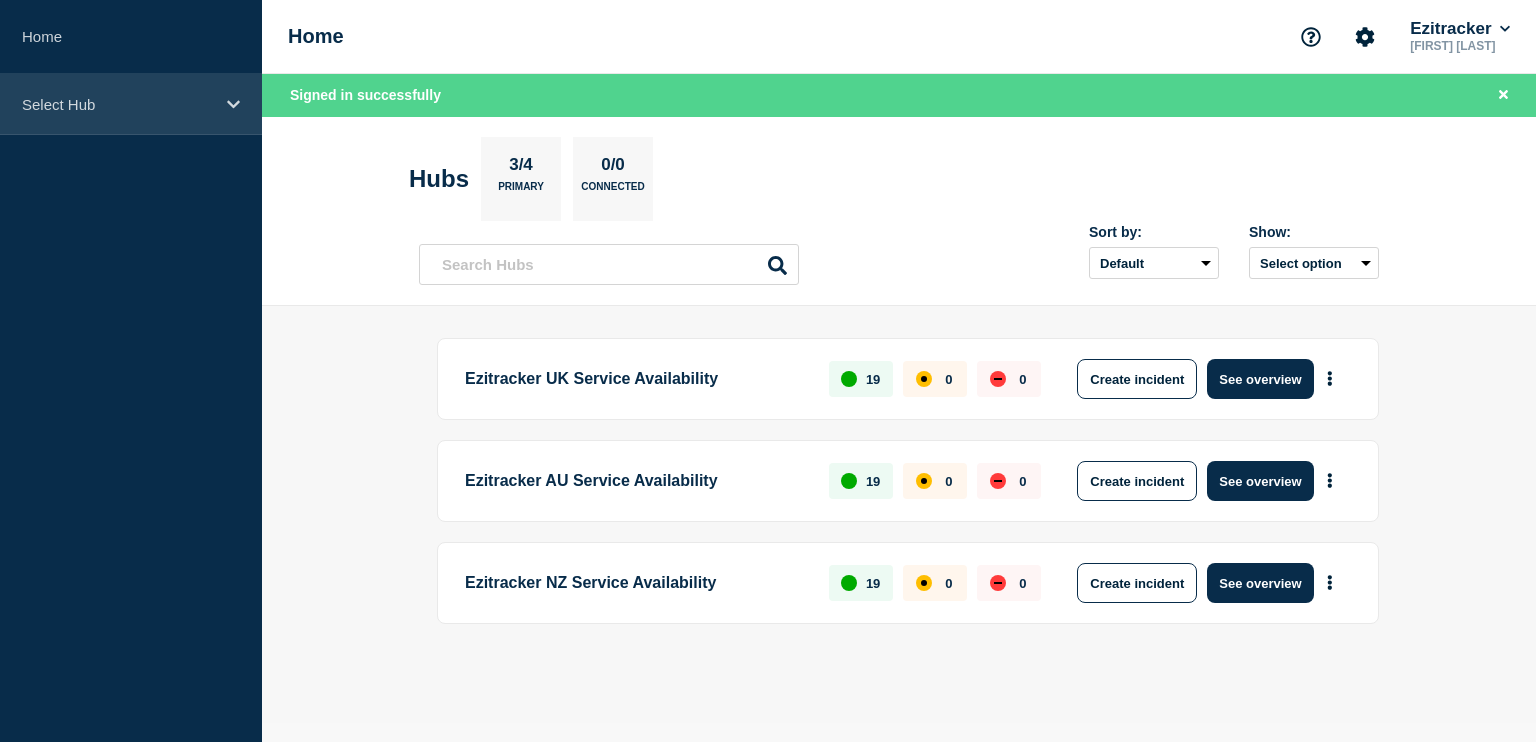 click on "Select Hub" at bounding box center [131, 104] 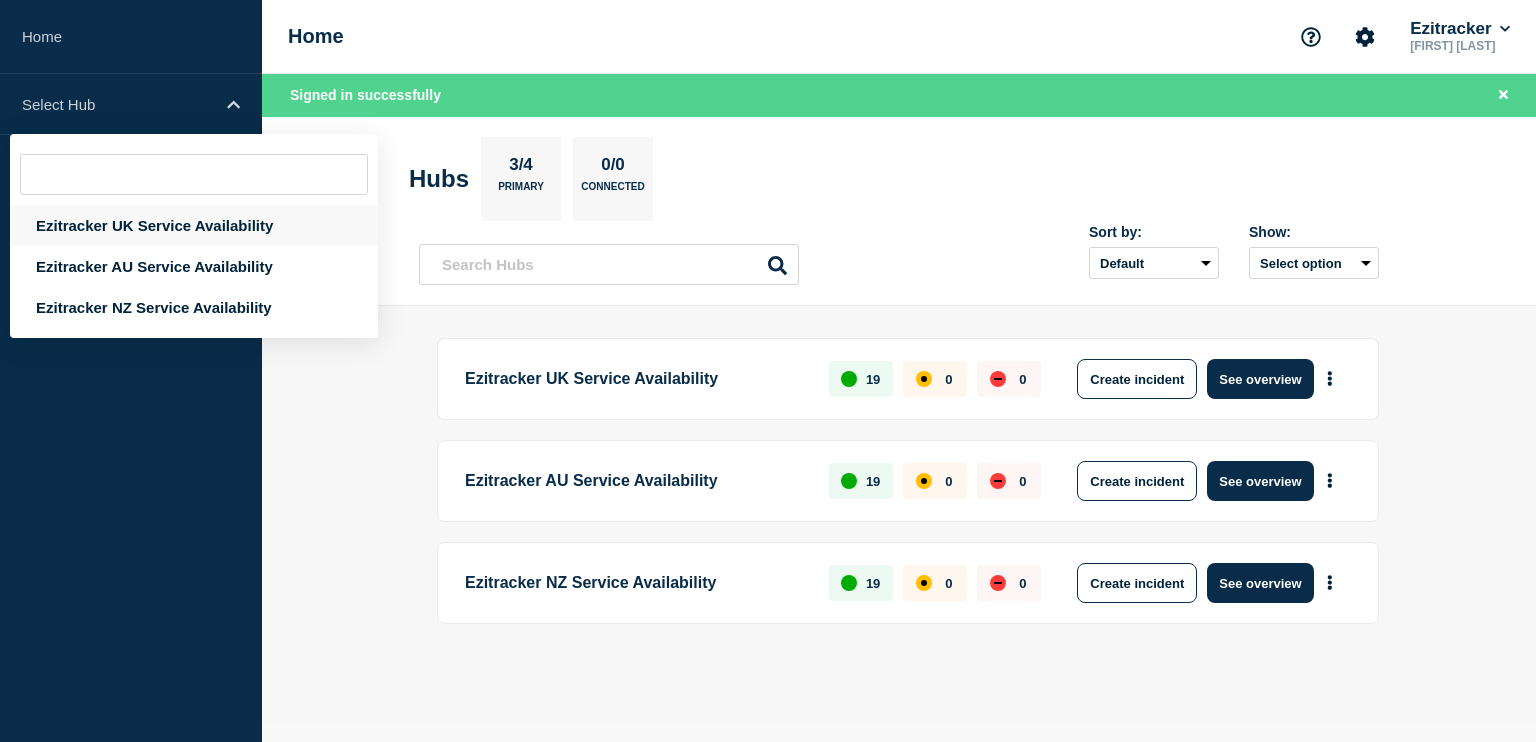 click on "Ezitracker UK Service Availability" at bounding box center [194, 225] 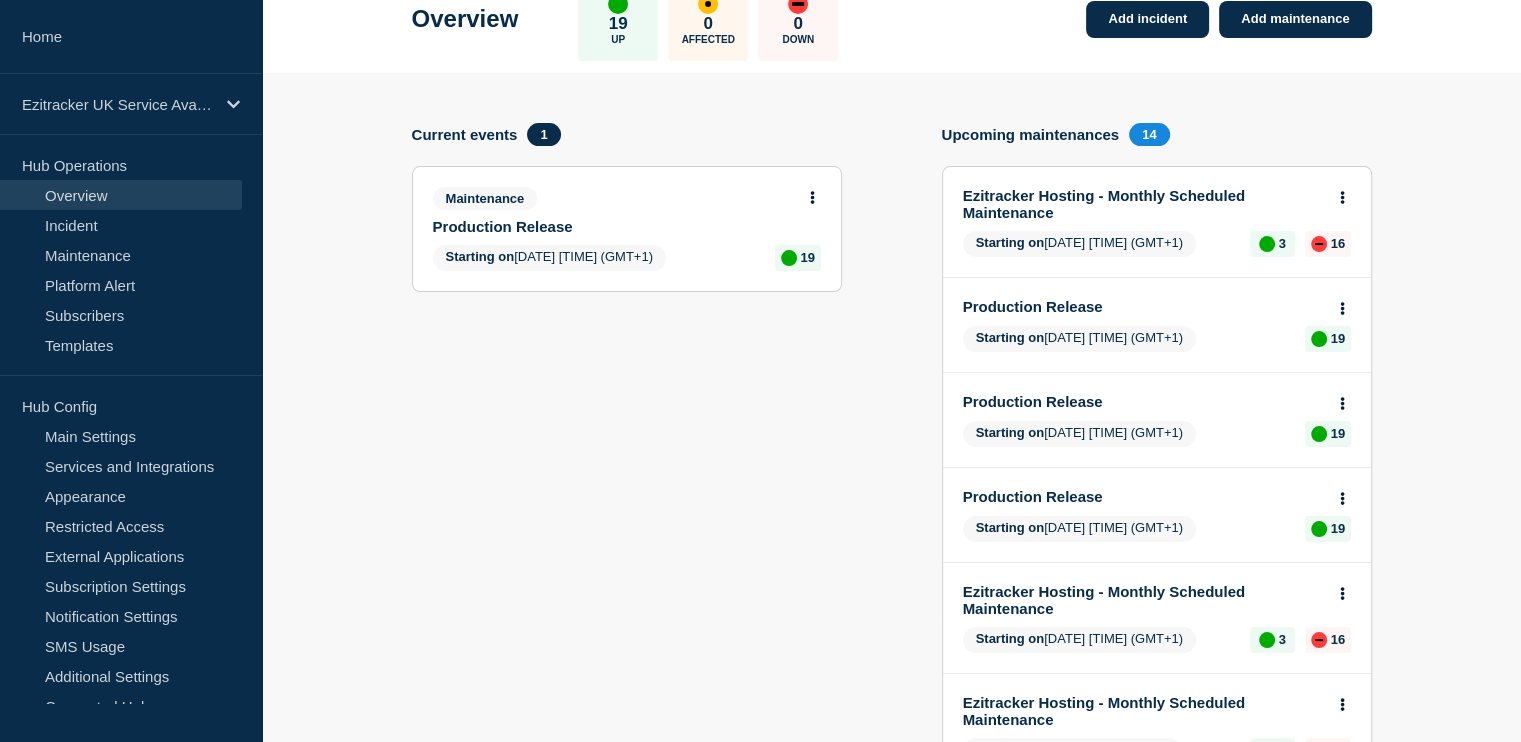 scroll, scrollTop: 122, scrollLeft: 0, axis: vertical 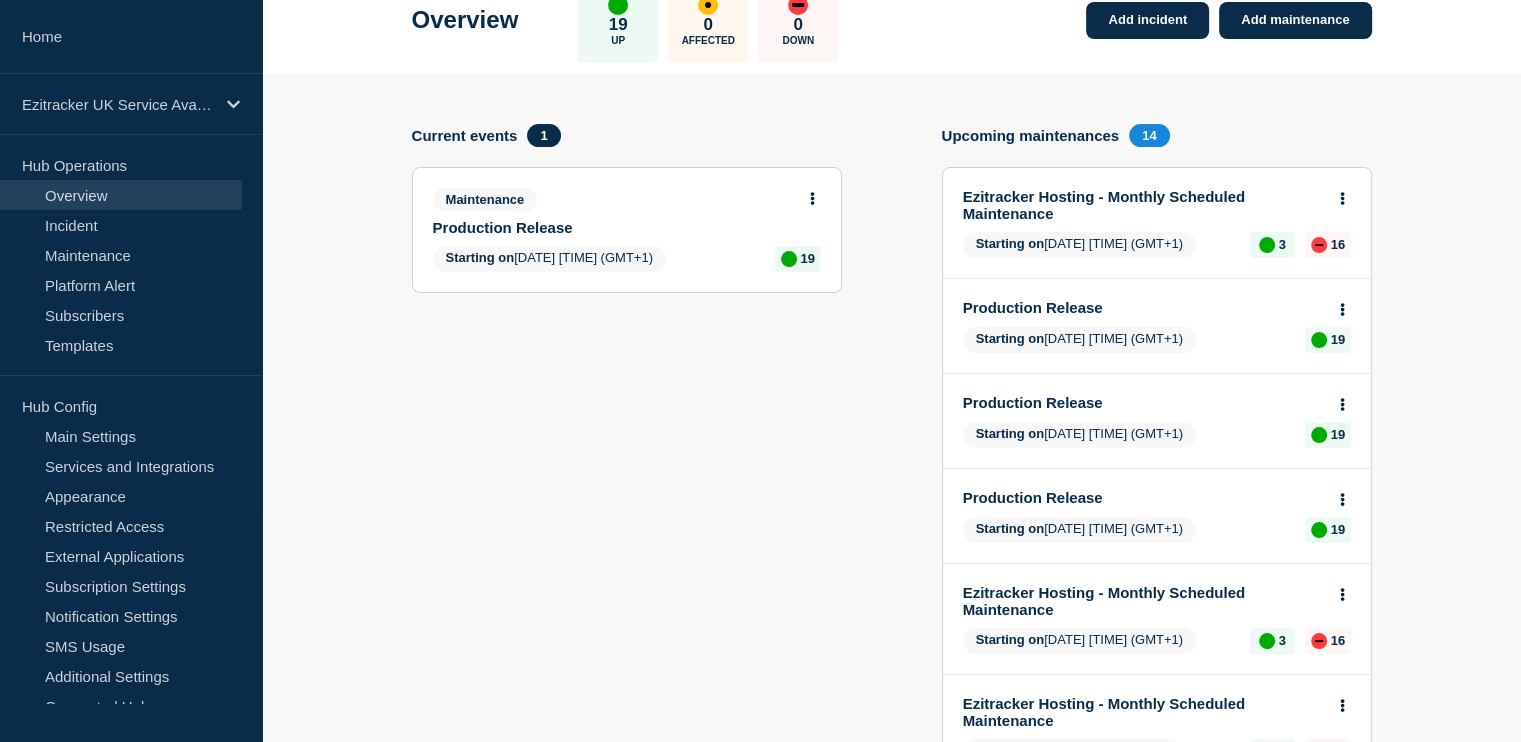 click on "Production Release" at bounding box center [613, 227] 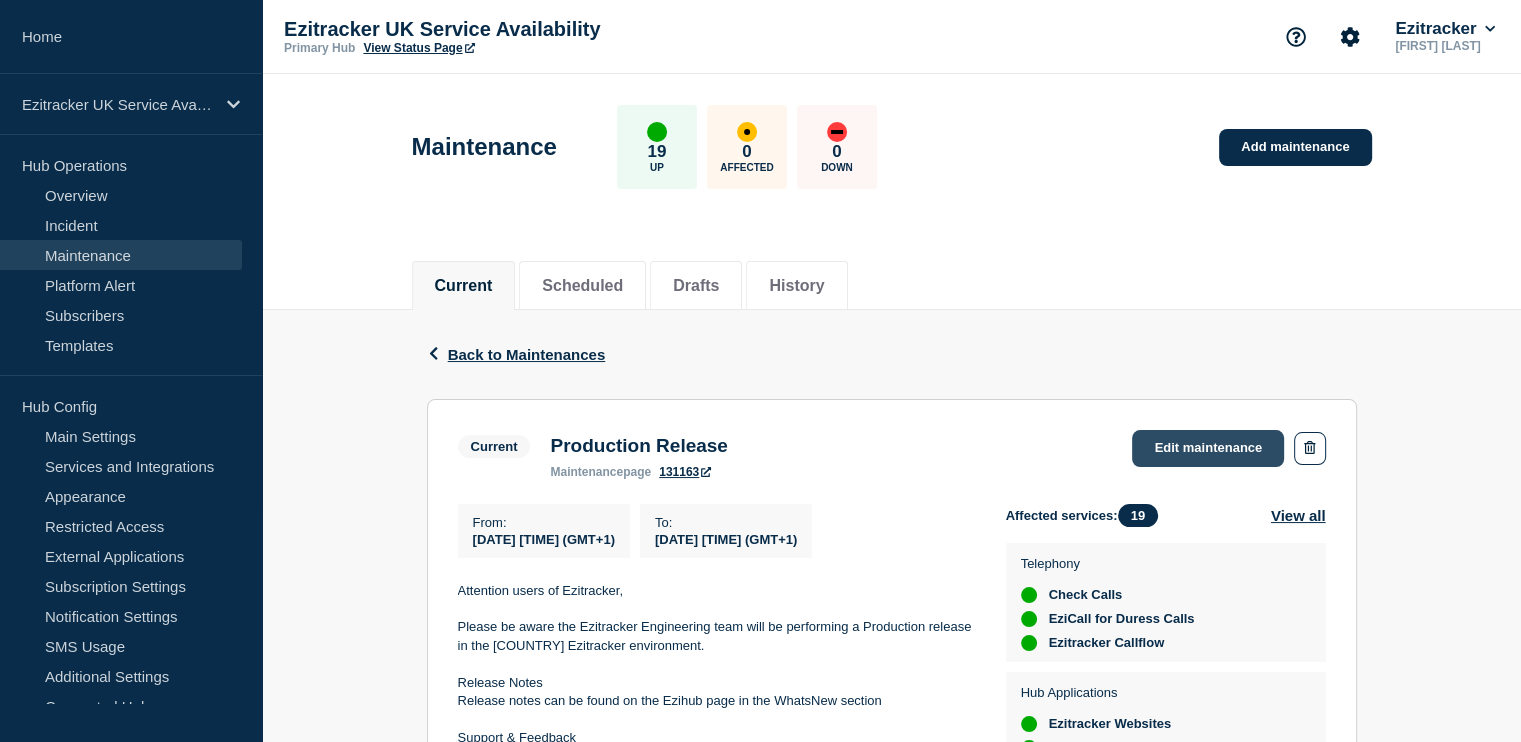 click on "Edit maintenance" 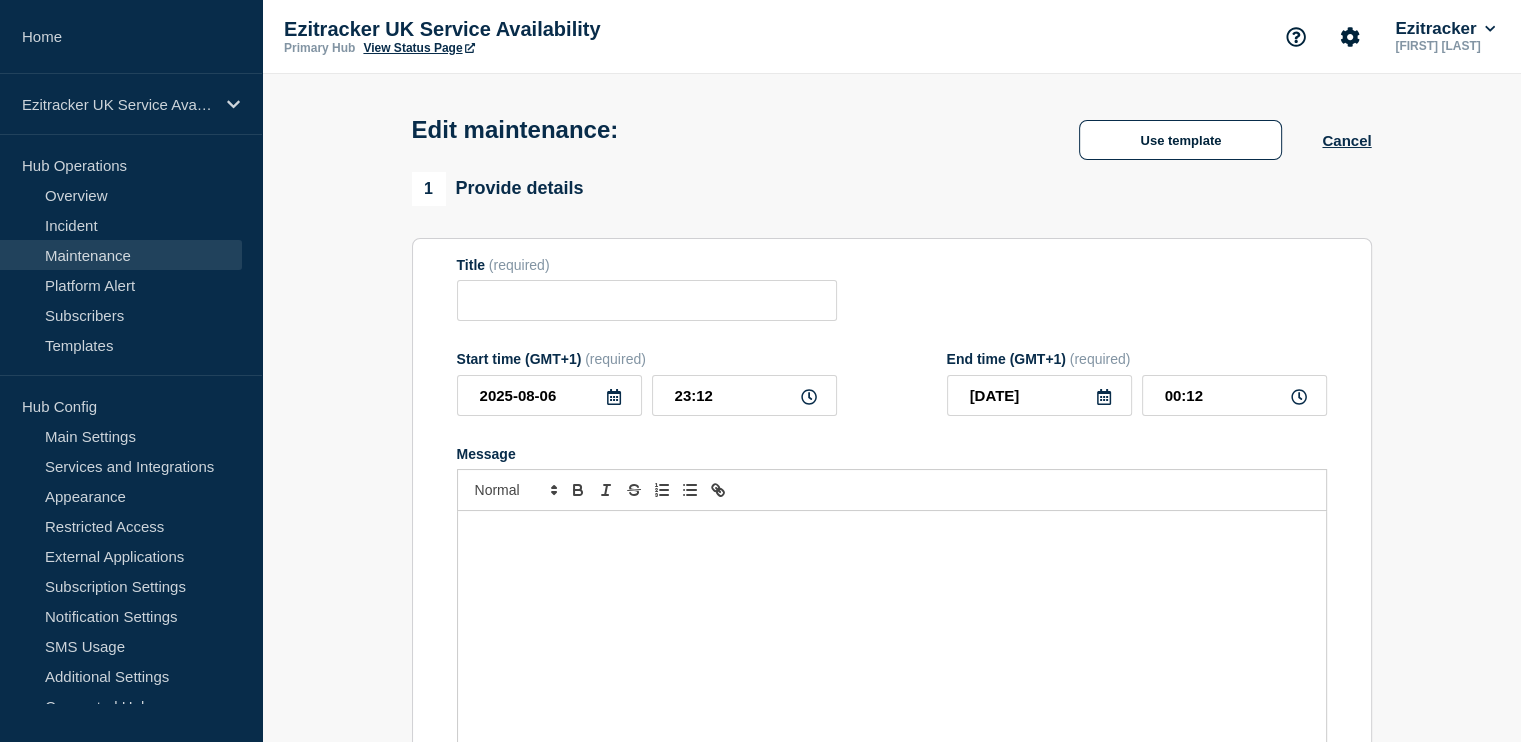 type on "Production Release" 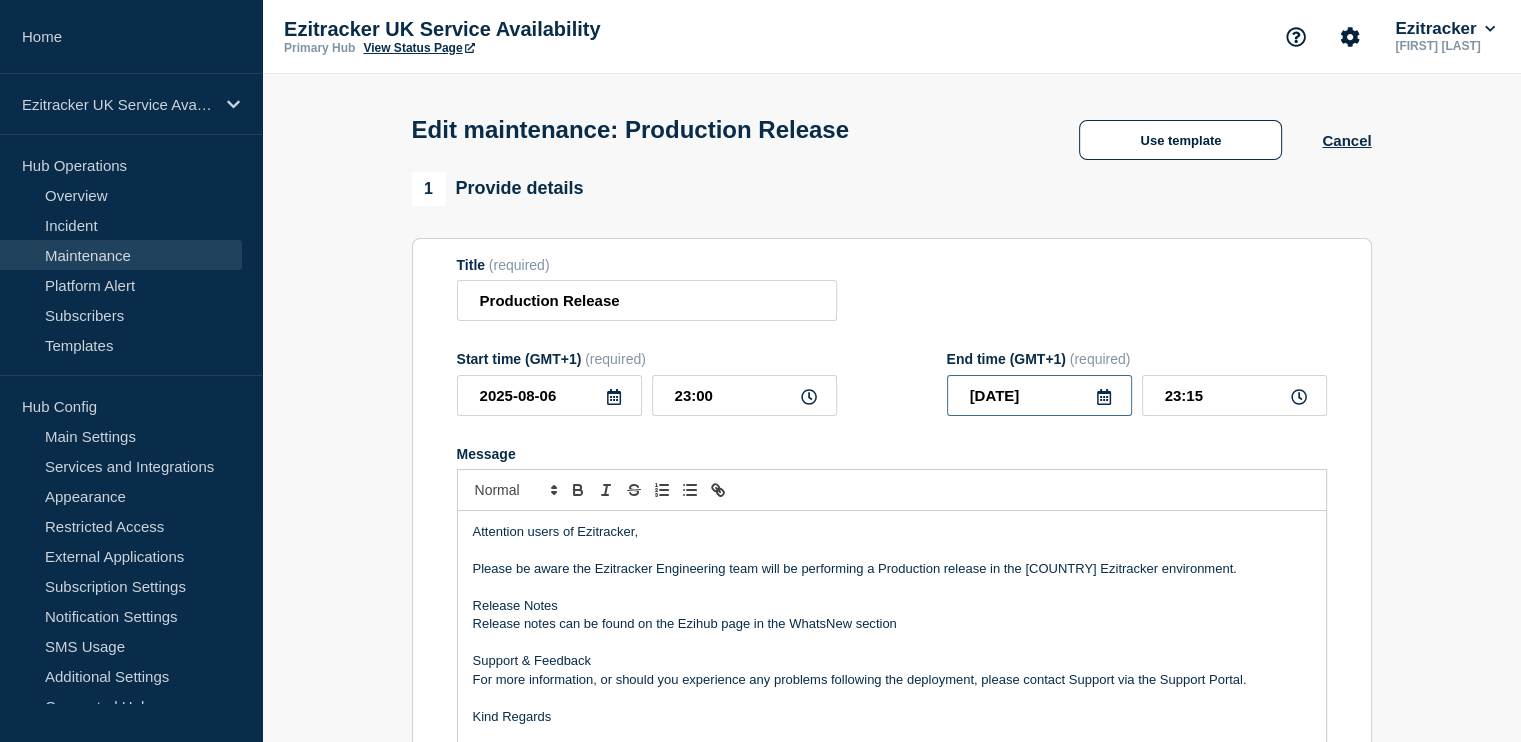 click on "[DATE]" at bounding box center [1039, 395] 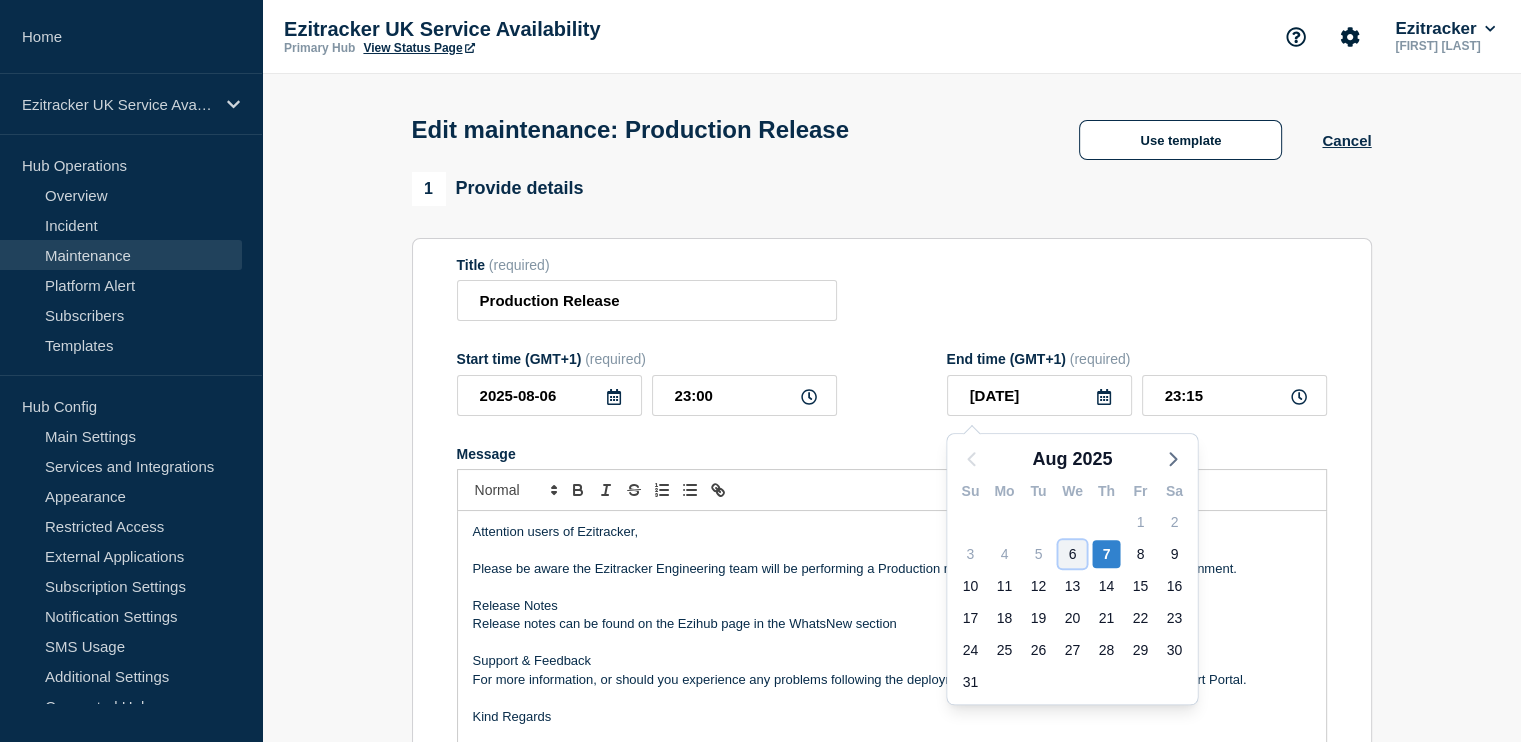click on "6" 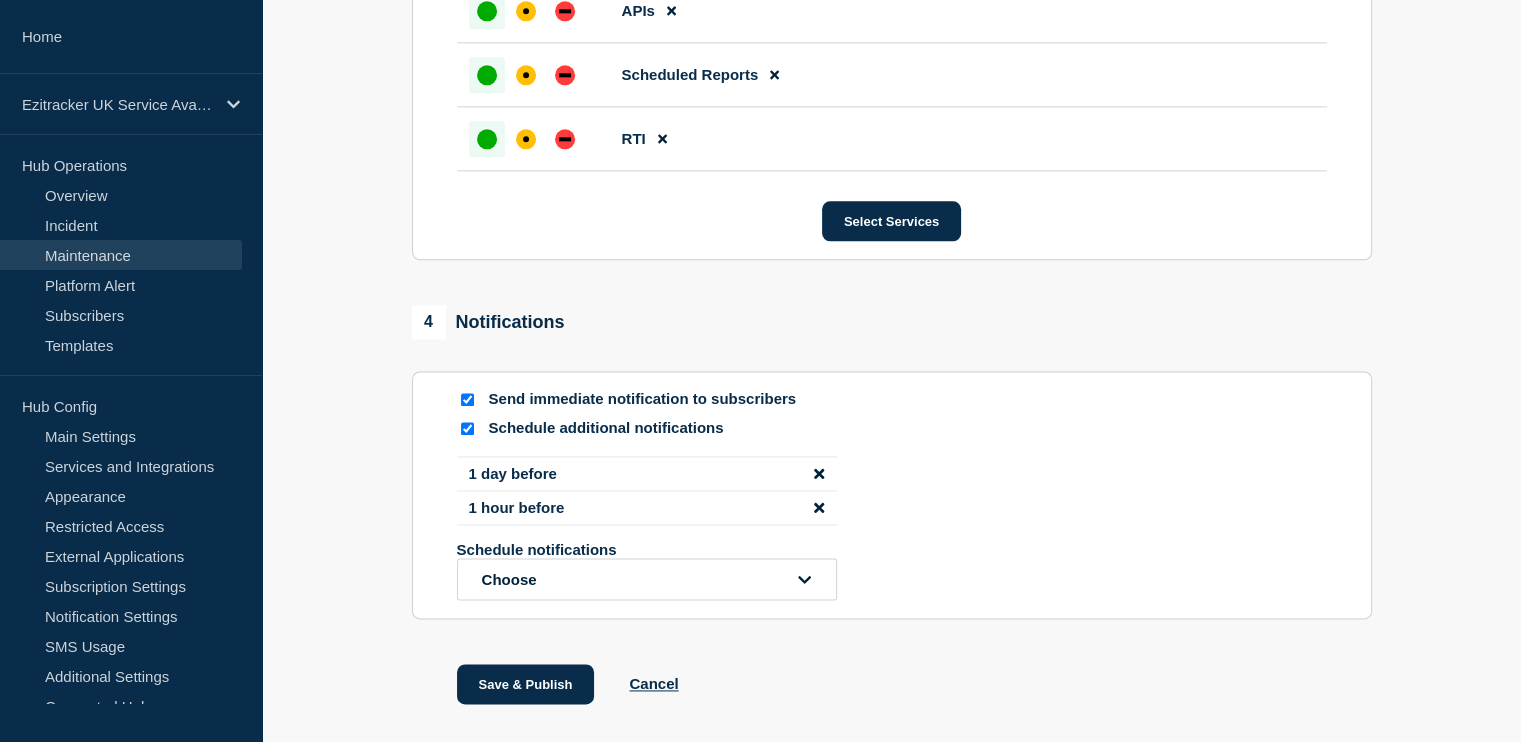 scroll, scrollTop: 2675, scrollLeft: 0, axis: vertical 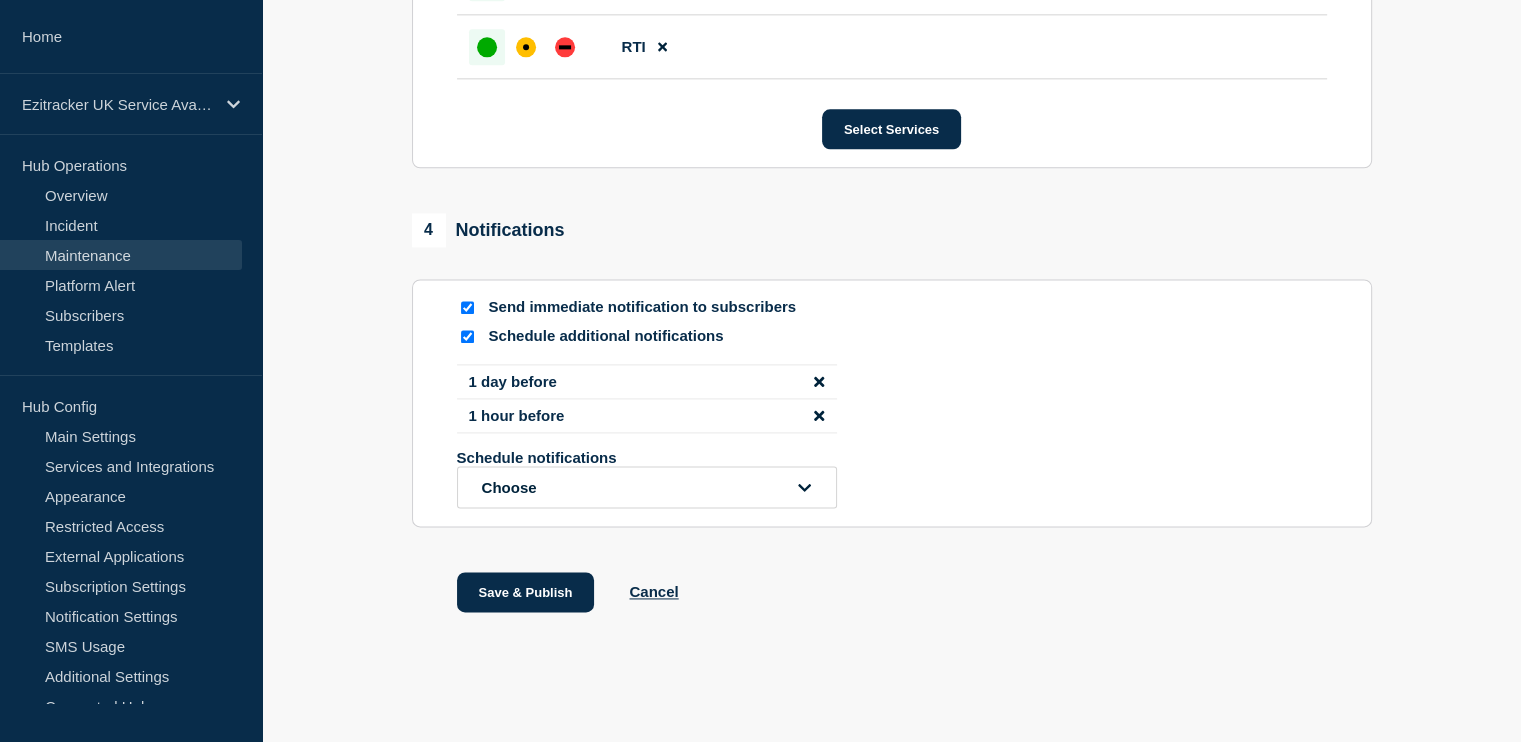 click at bounding box center (467, 307) 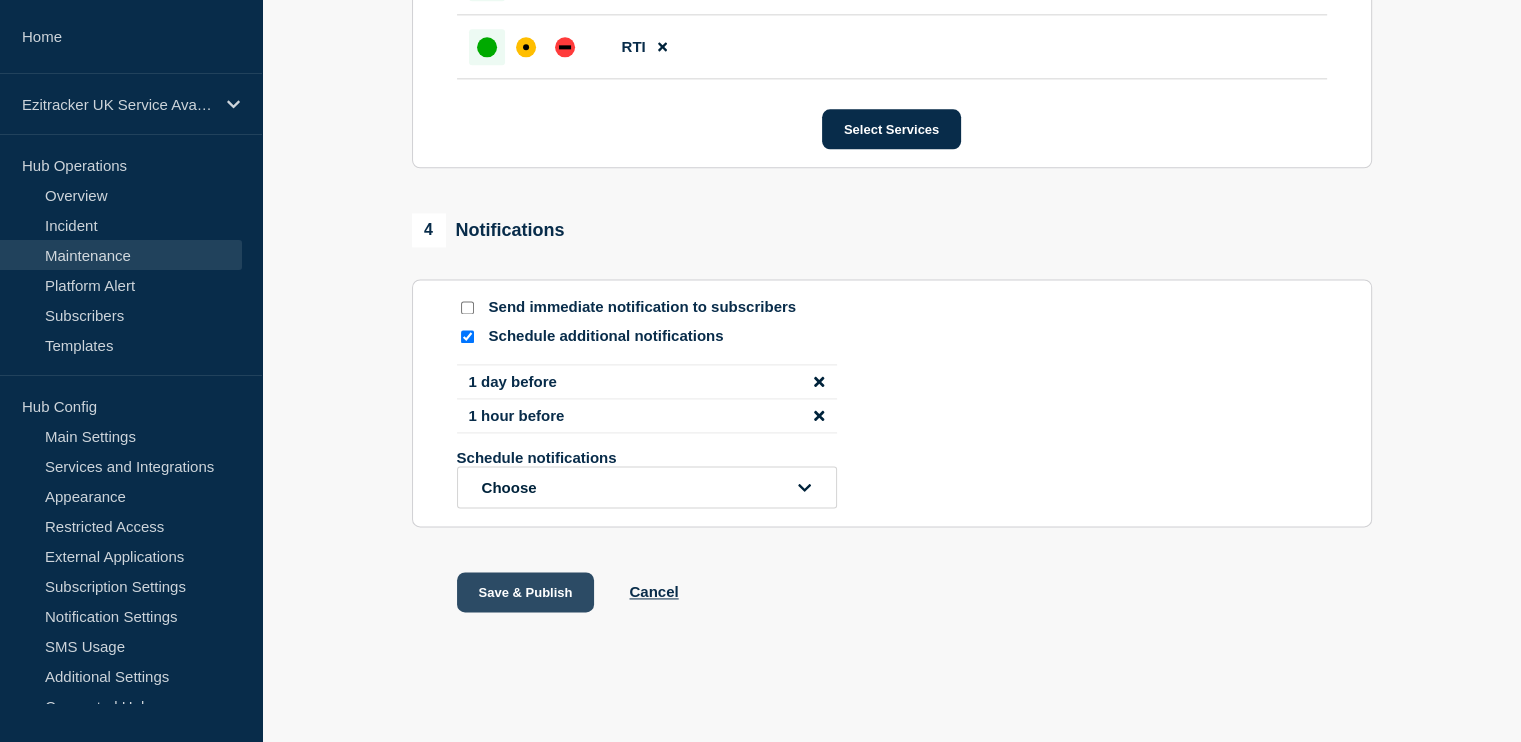 click on "Save & Publish" at bounding box center (526, 592) 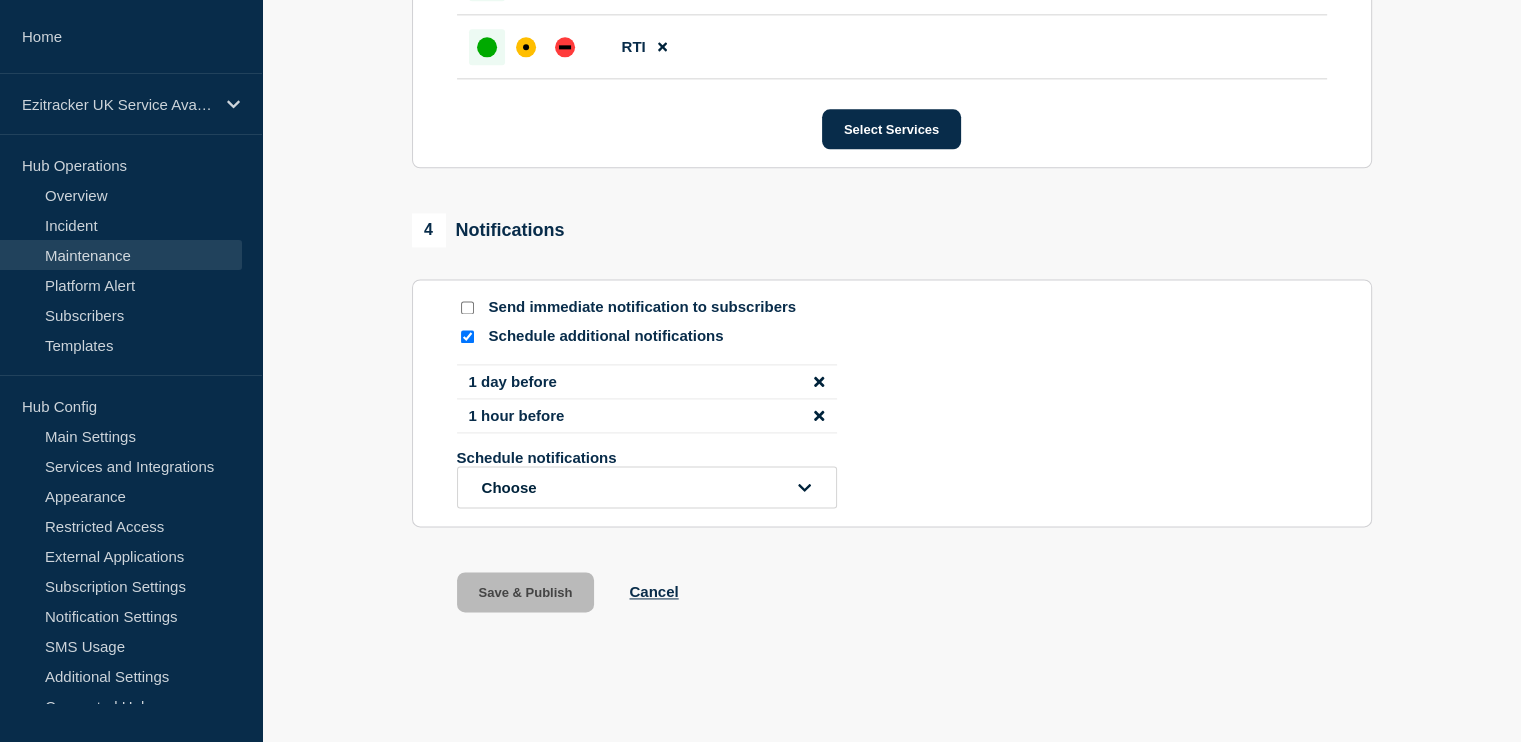 scroll, scrollTop: 2717, scrollLeft: 0, axis: vertical 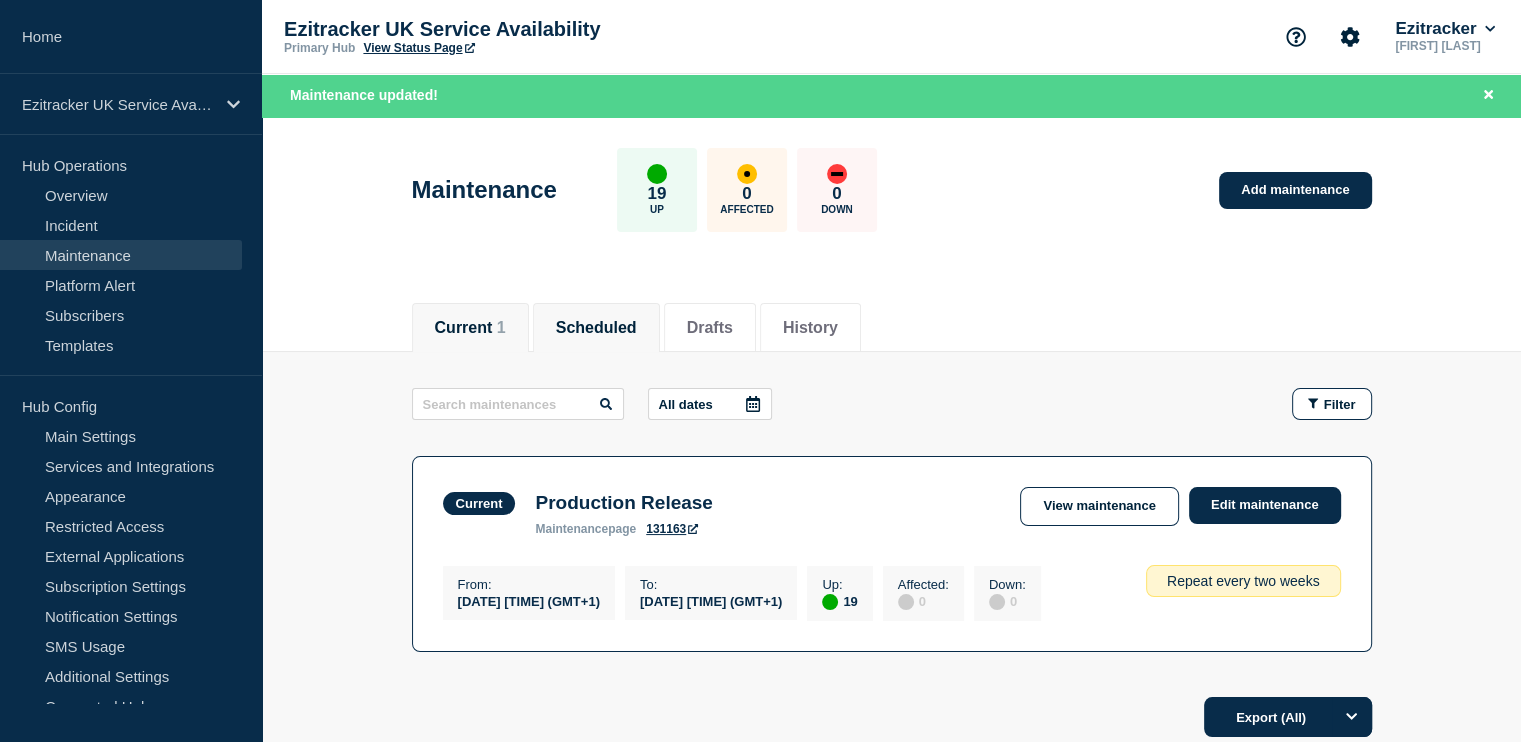 click on "Scheduled" 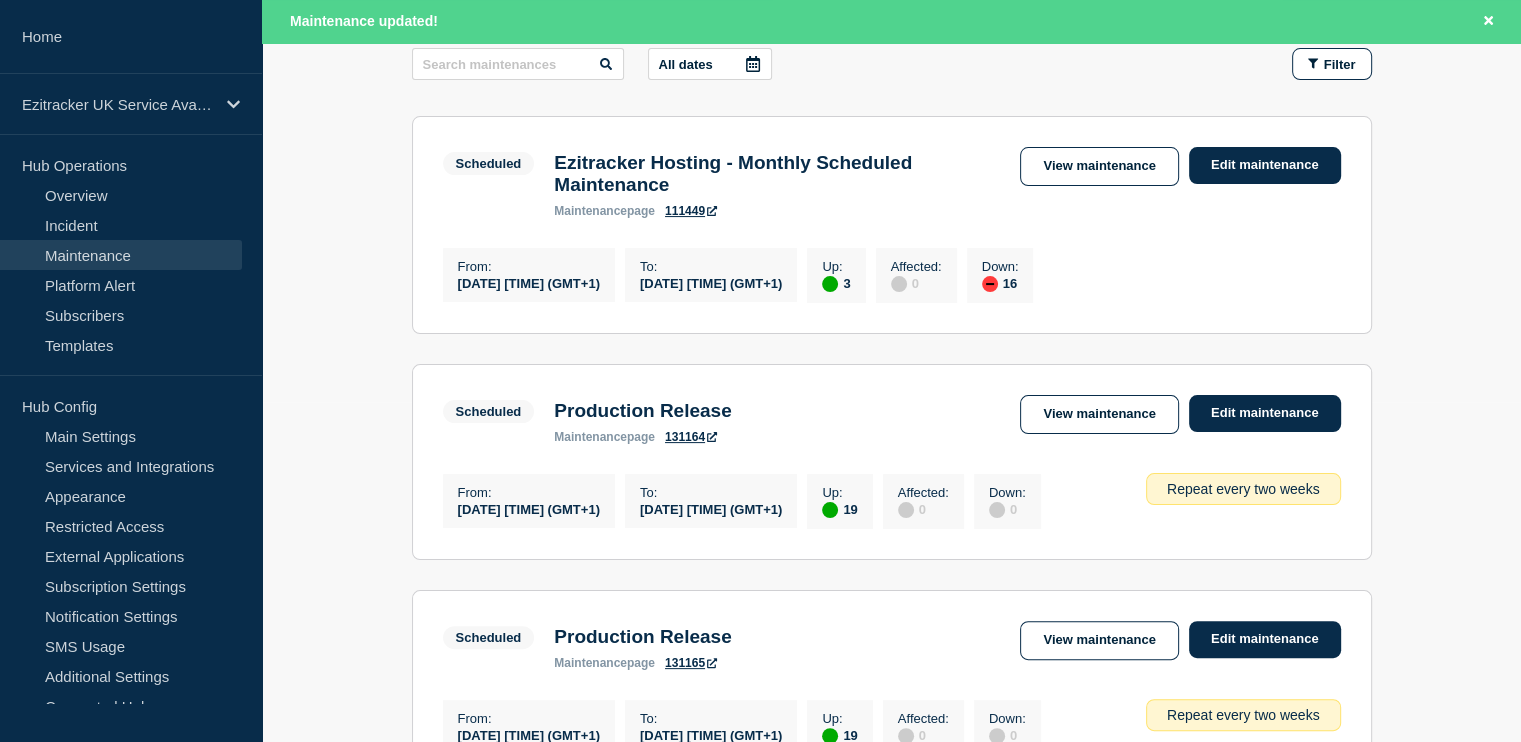 scroll, scrollTop: 339, scrollLeft: 0, axis: vertical 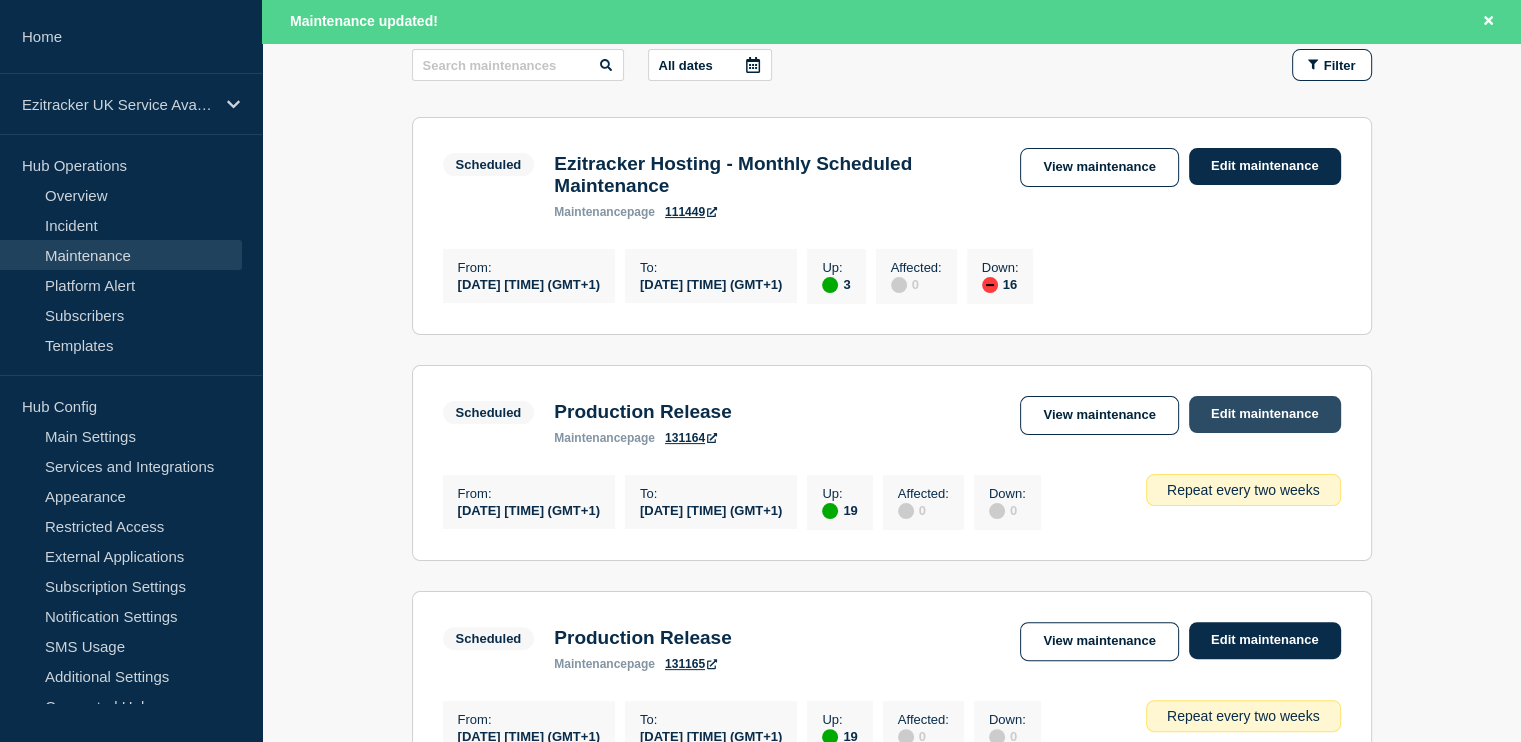 click on "Edit maintenance" at bounding box center [1265, 414] 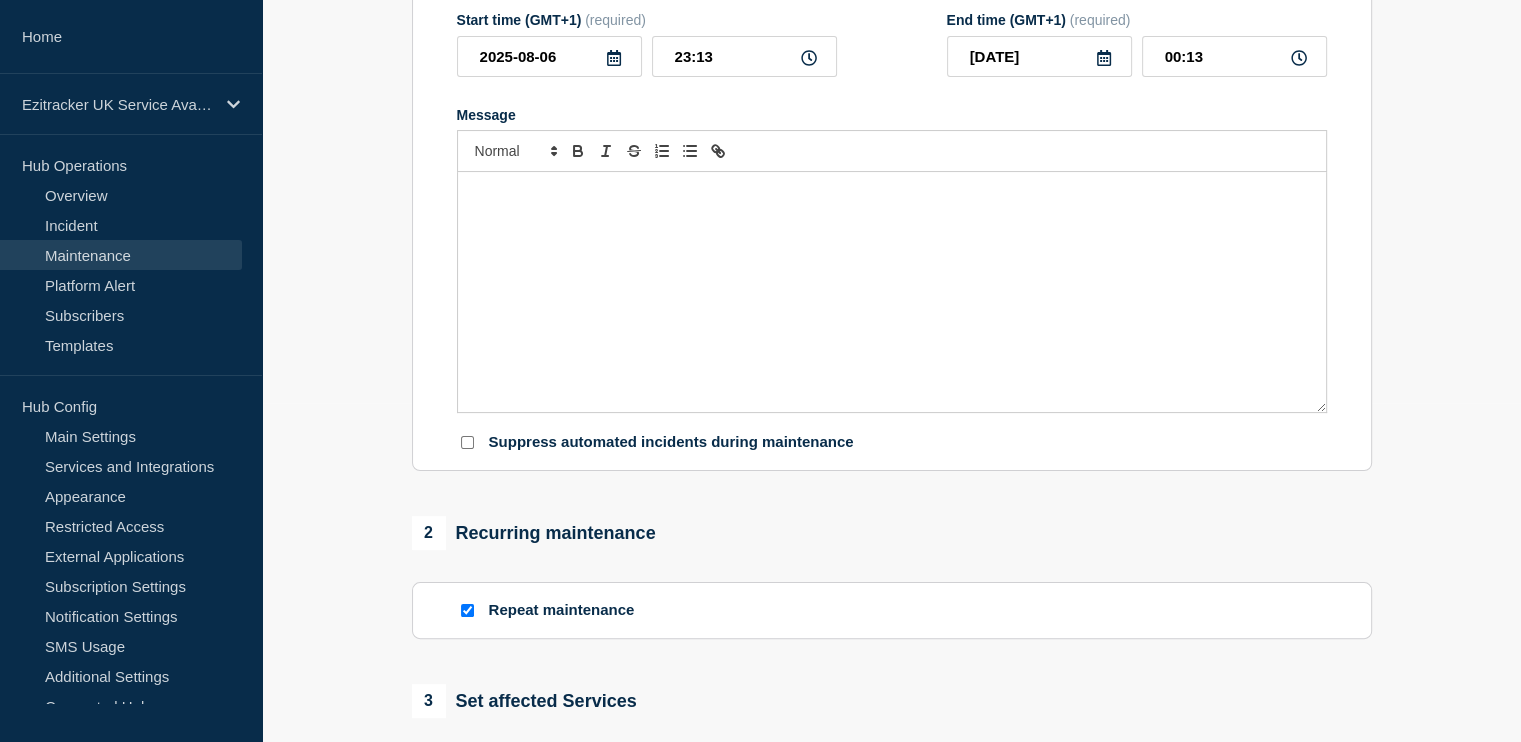type on "Production Release" 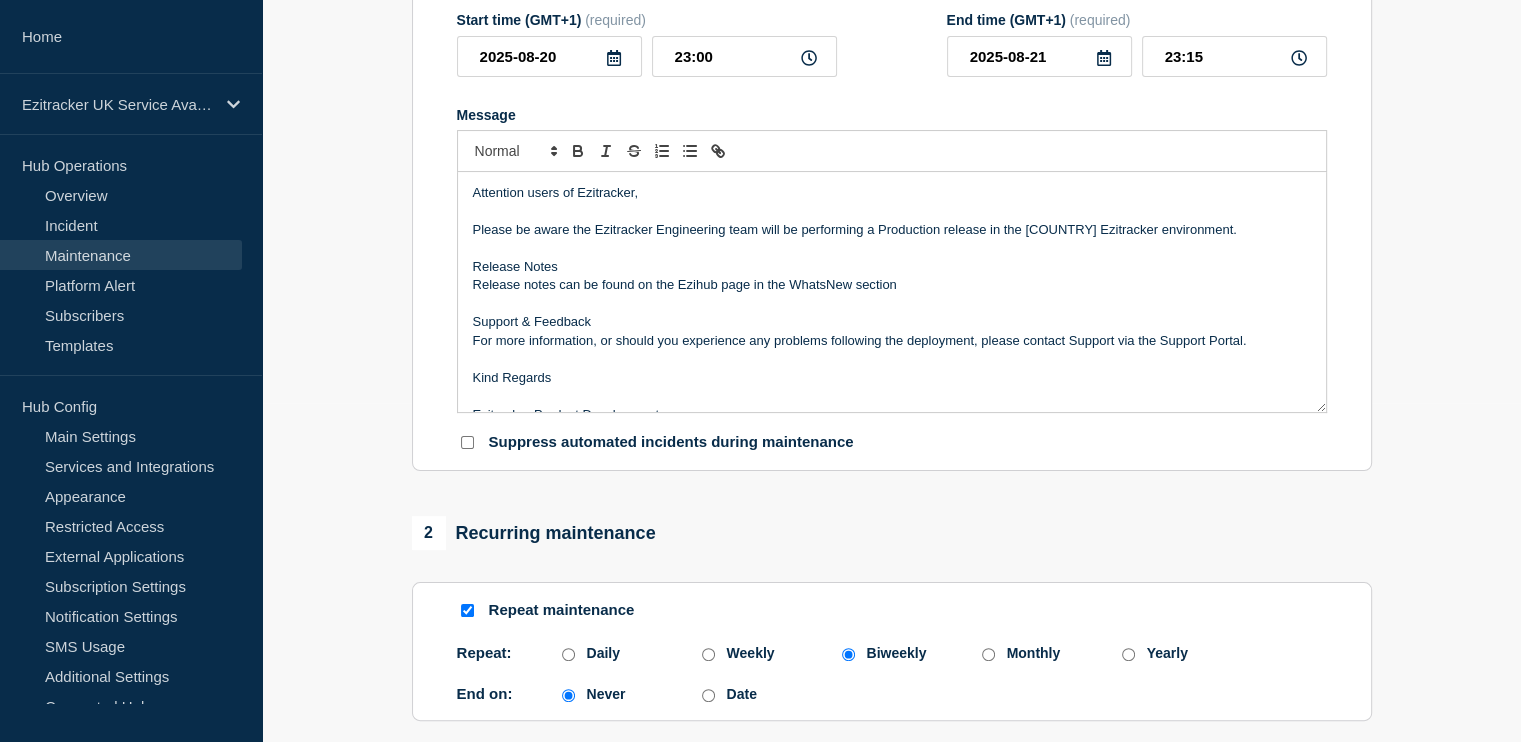 click 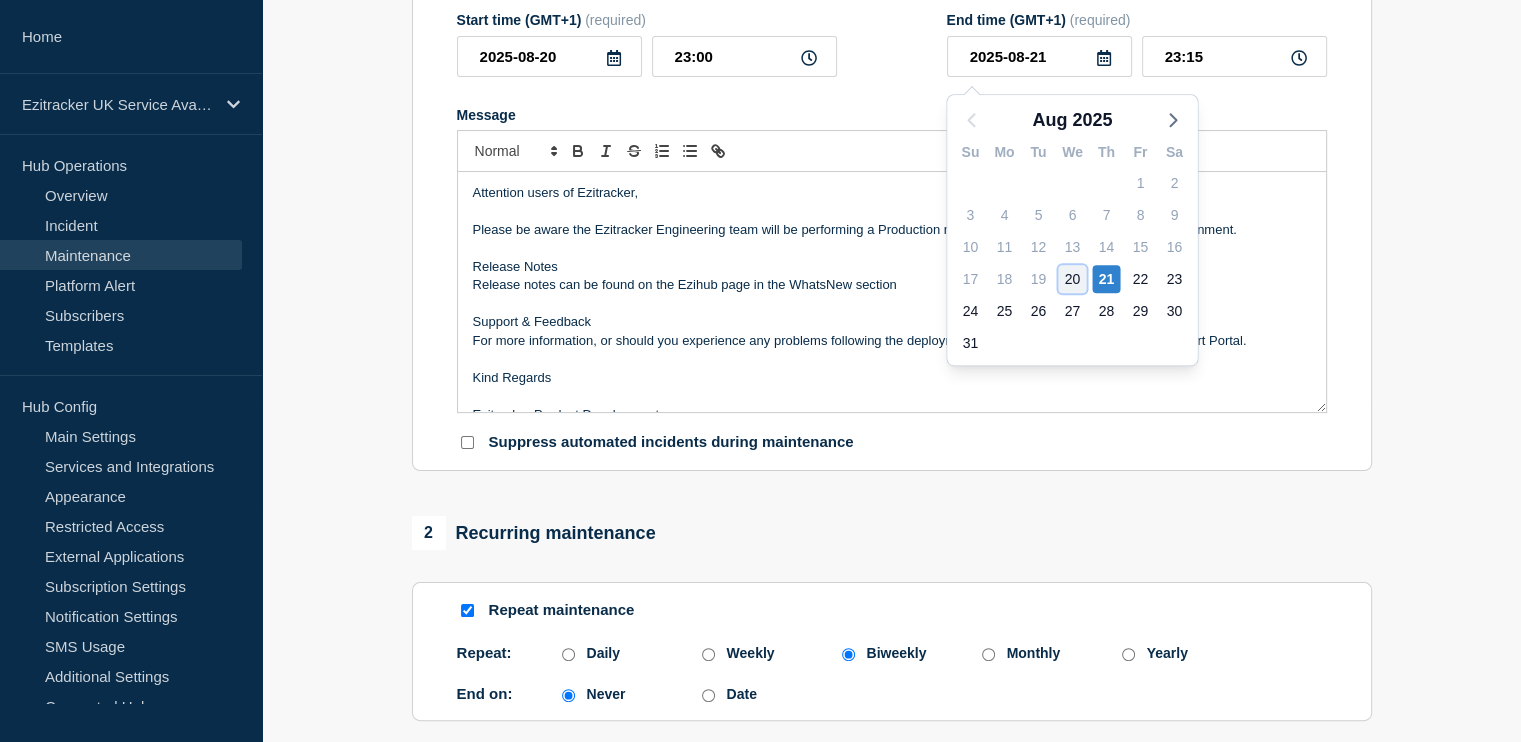 click on "20" 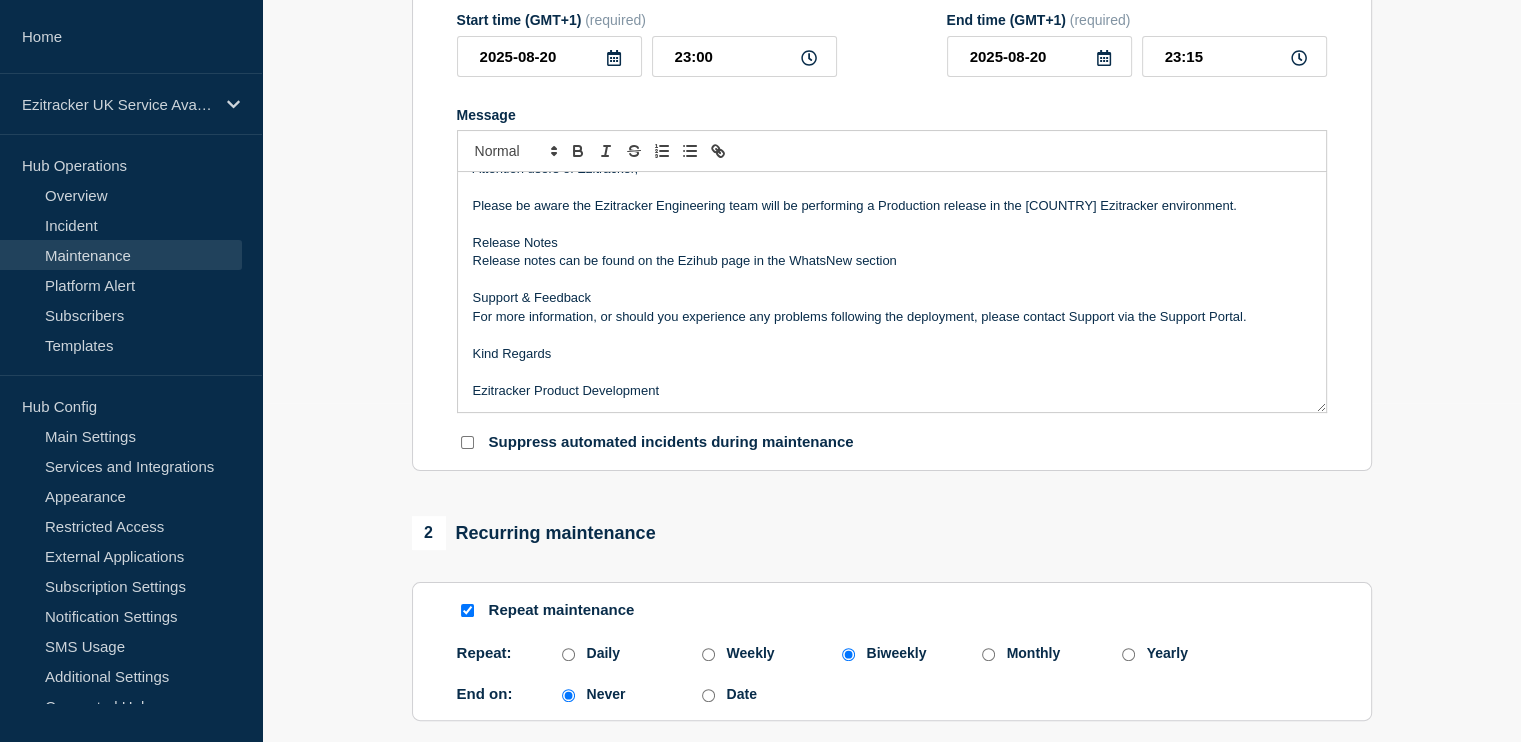 scroll, scrollTop: 0, scrollLeft: 0, axis: both 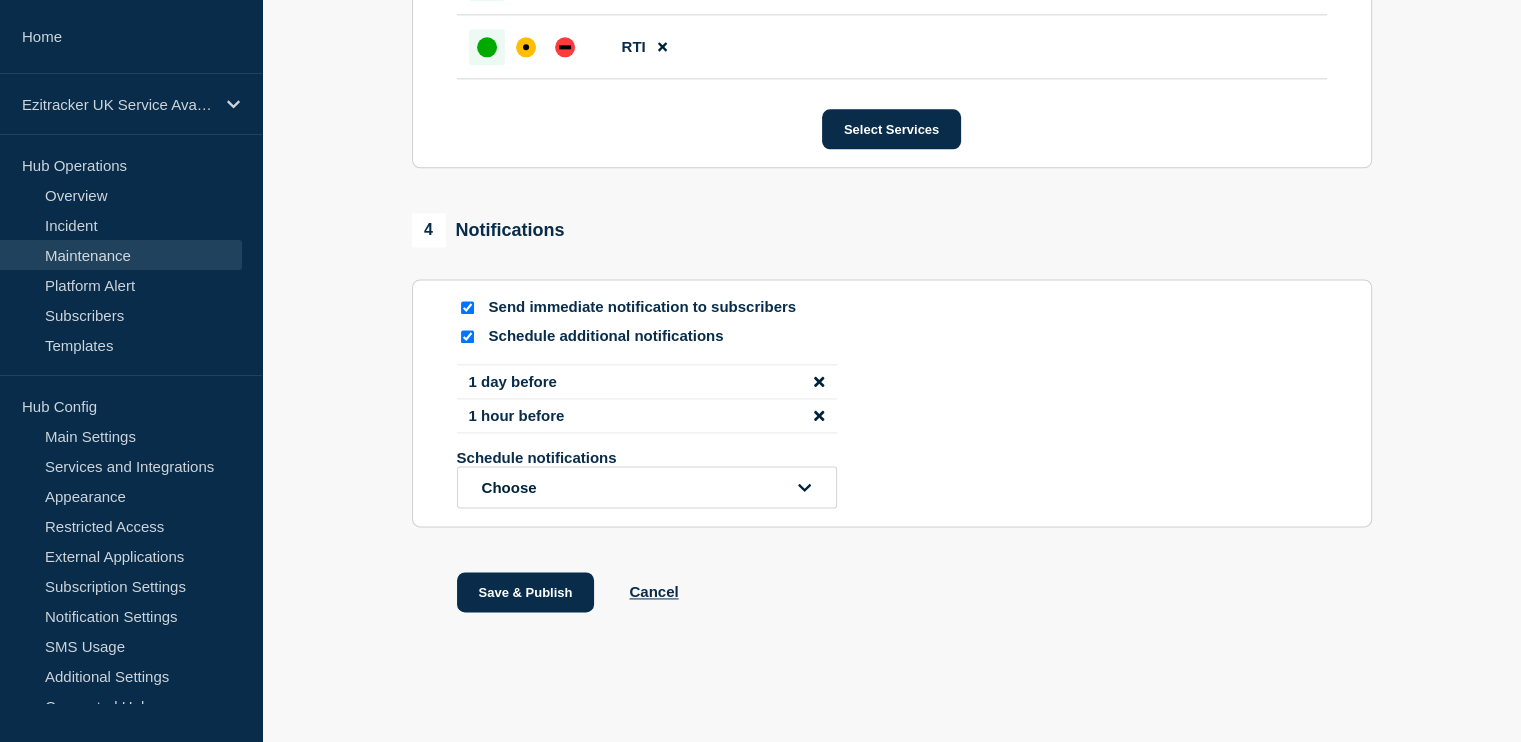click at bounding box center [467, 307] 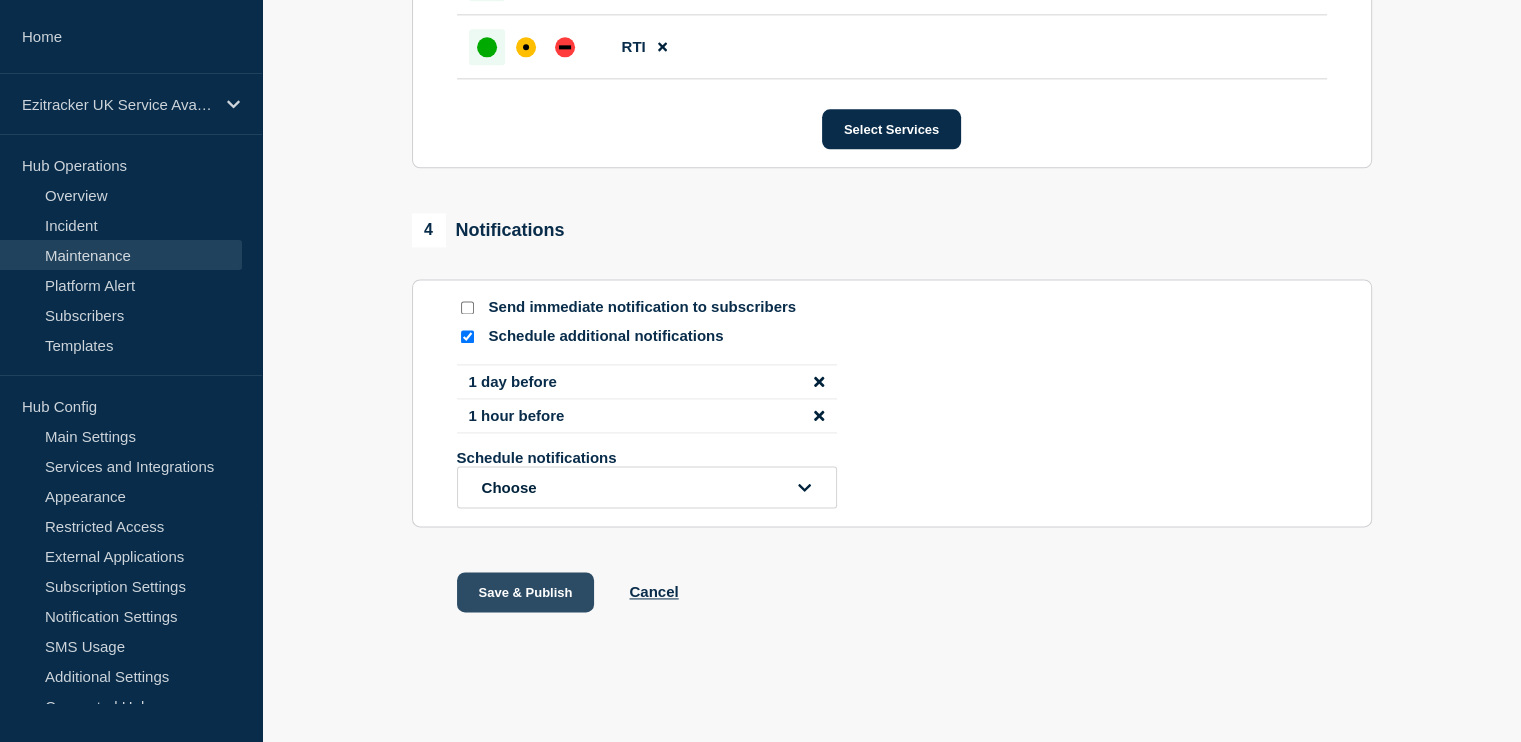 click on "Save & Publish" at bounding box center [526, 592] 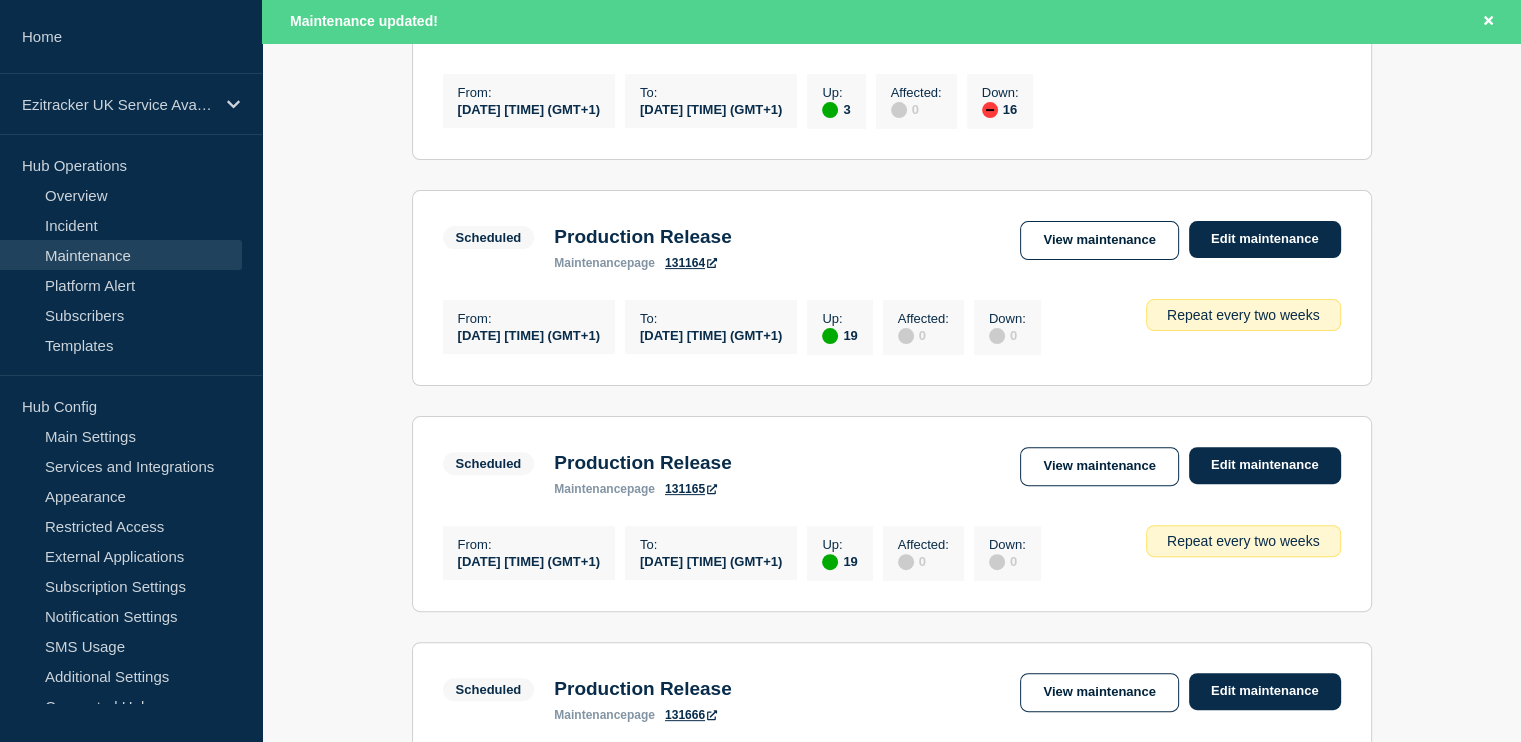 scroll, scrollTop: 512, scrollLeft: 0, axis: vertical 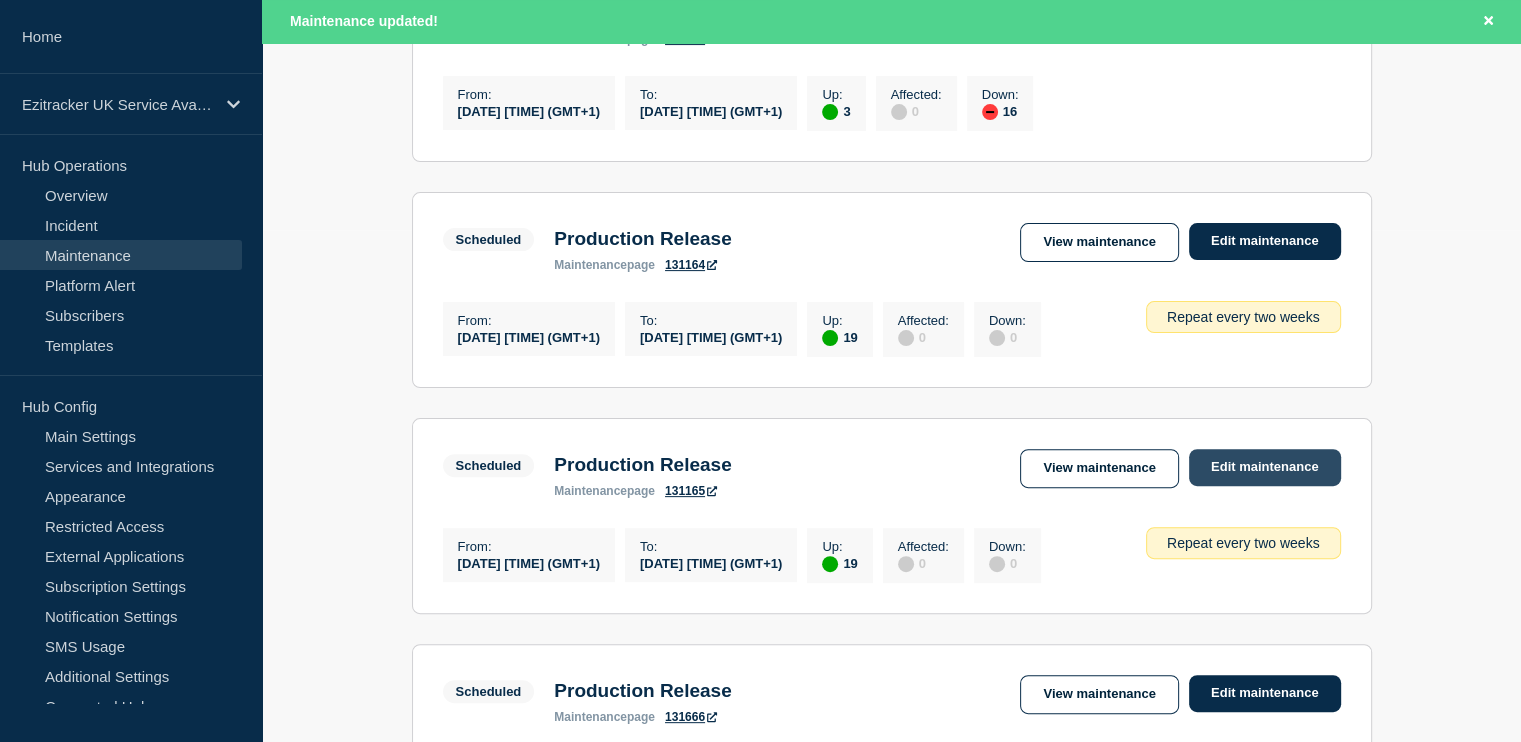 click on "Edit maintenance" at bounding box center (1265, 467) 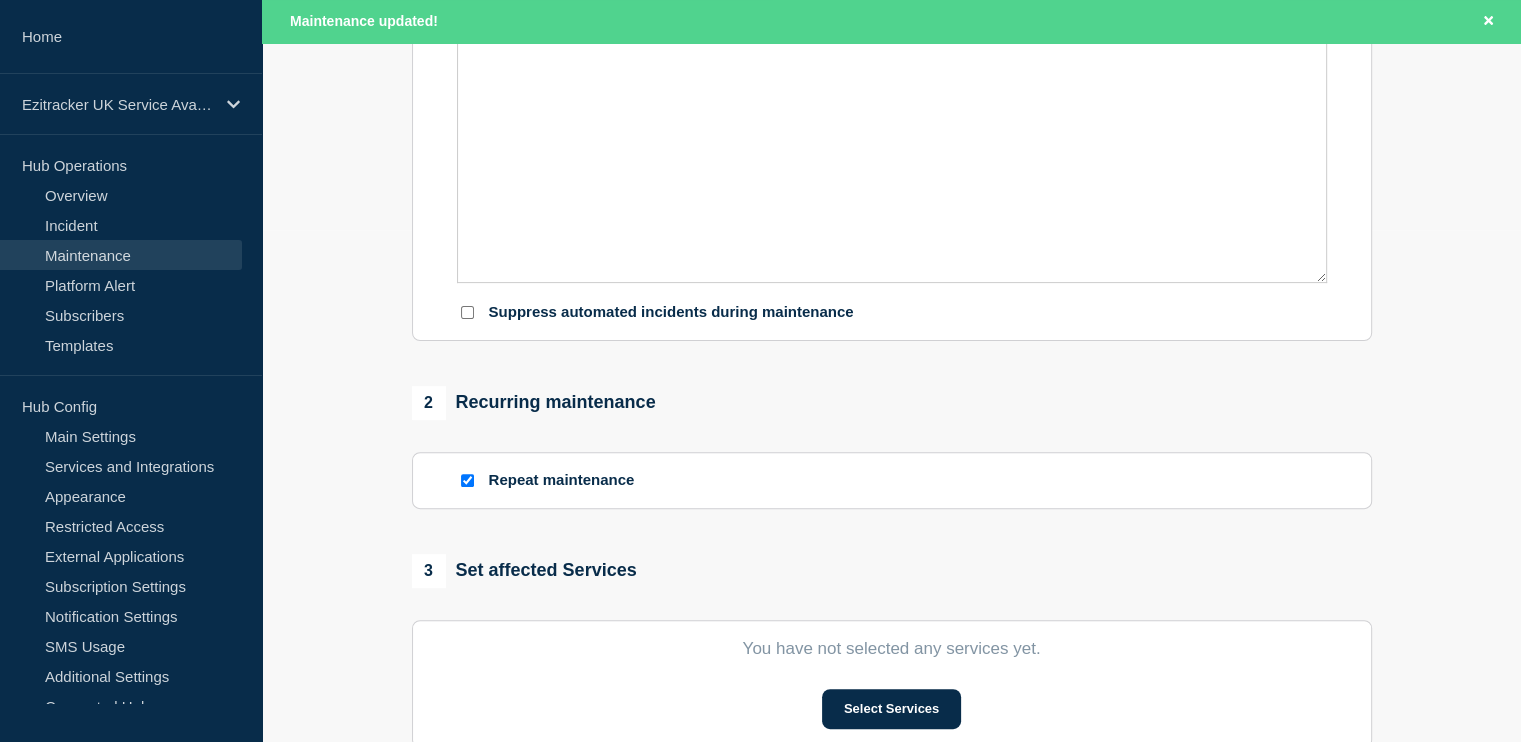 type on "Production Release" 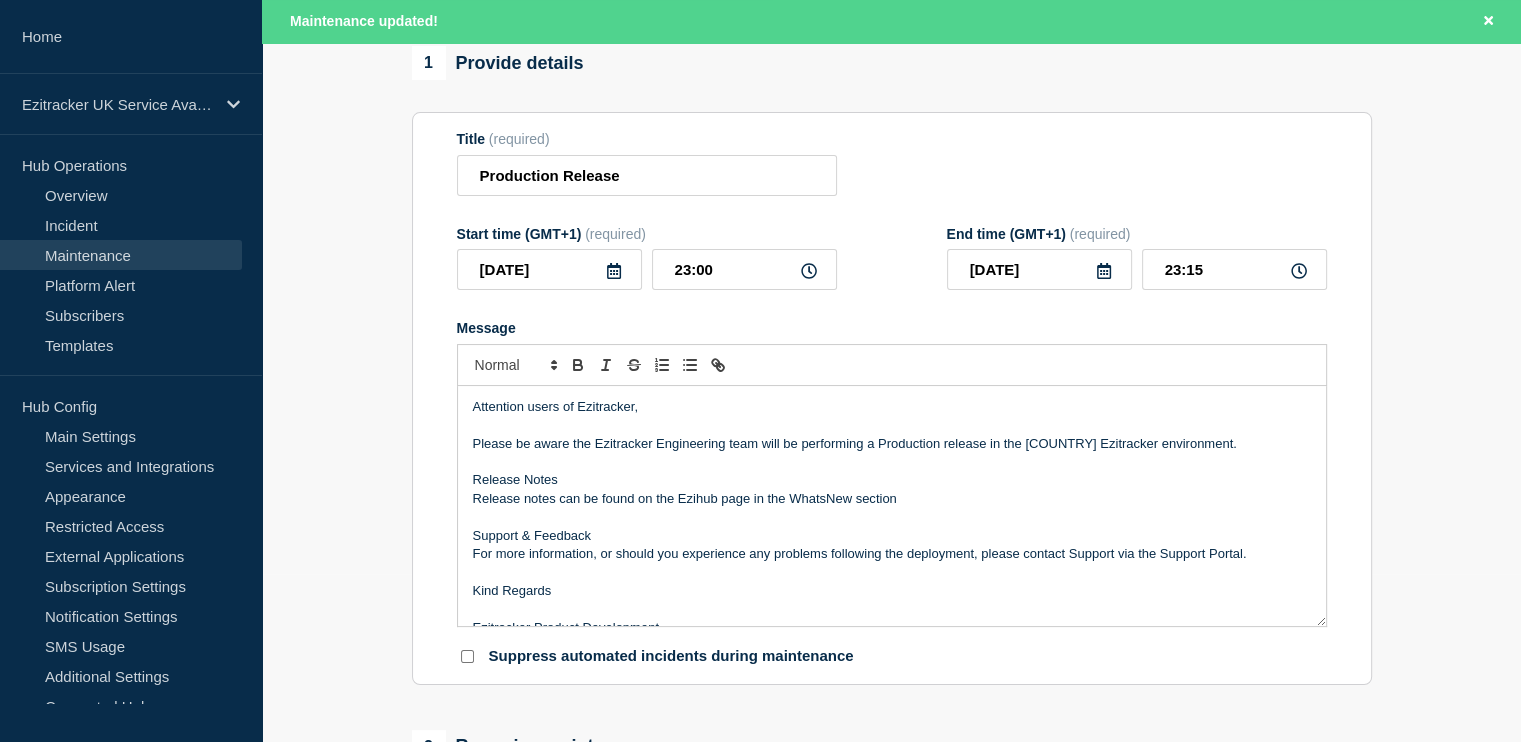 scroll, scrollTop: 0, scrollLeft: 0, axis: both 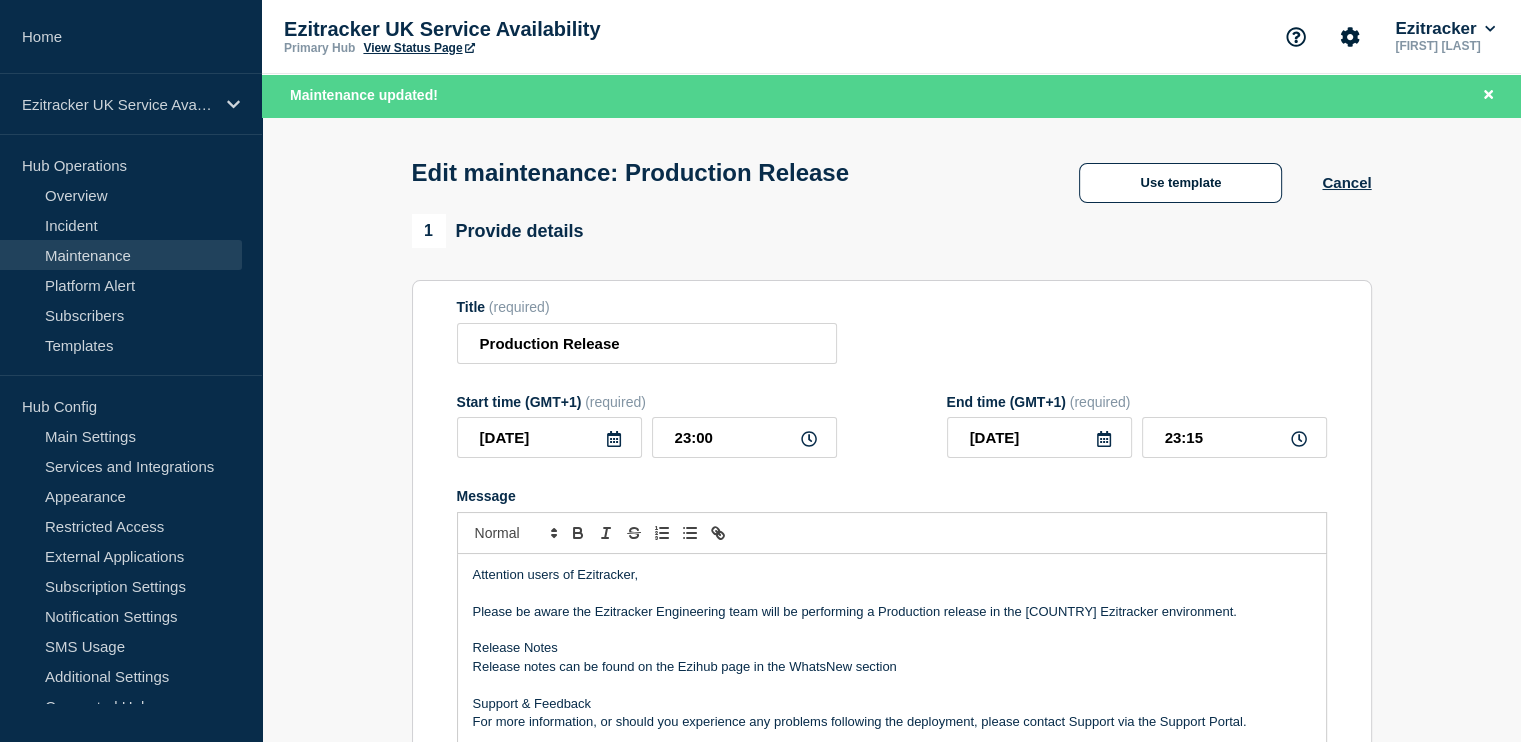 click 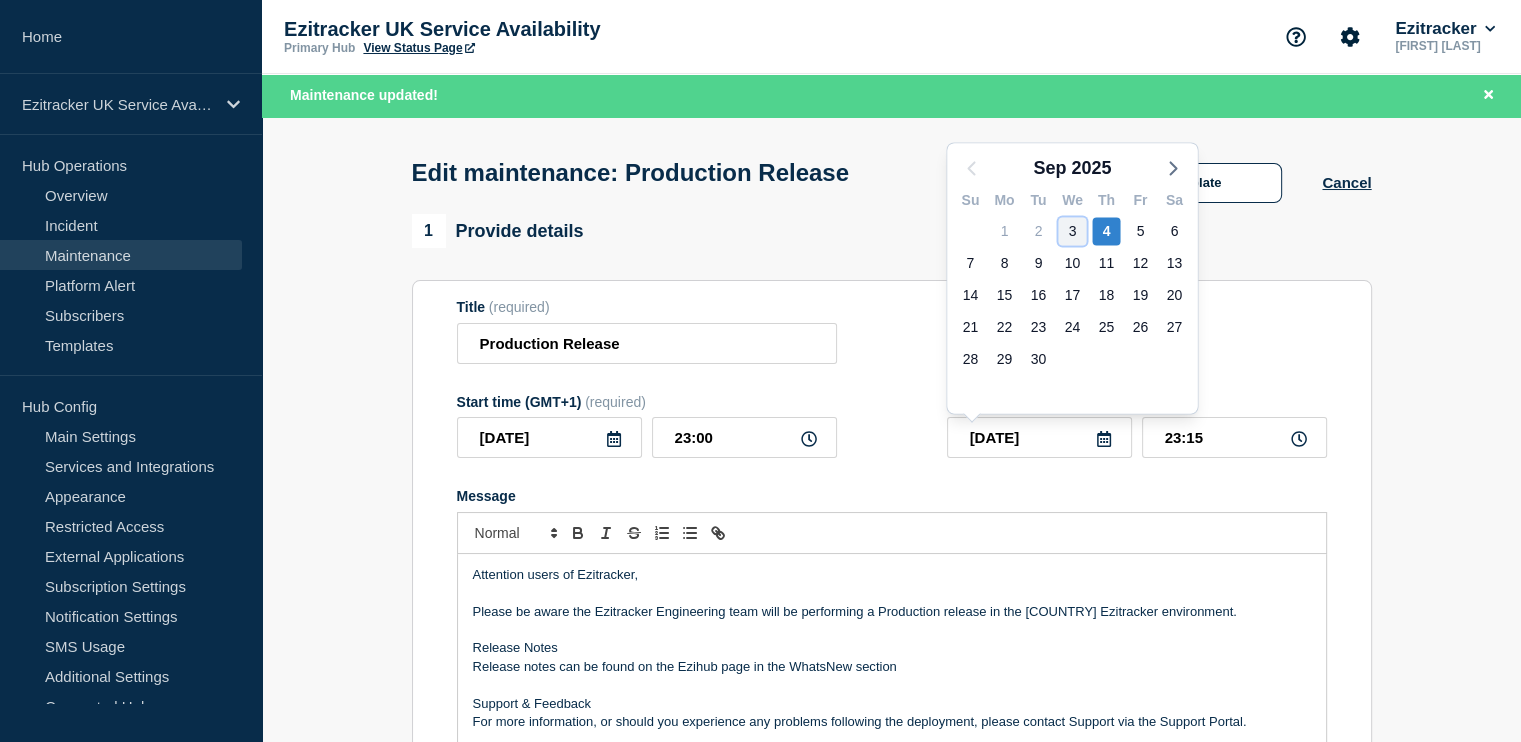 click on "3" 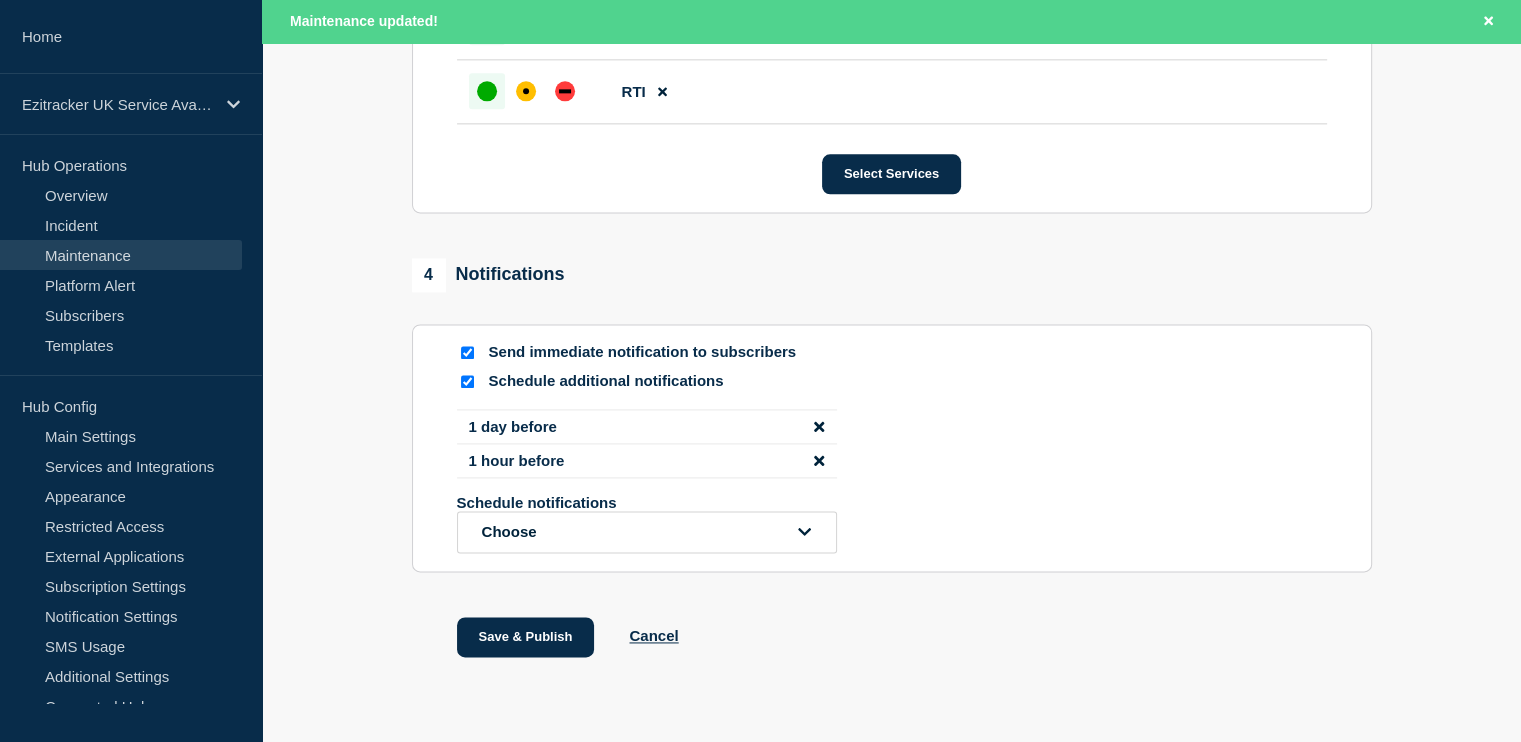 scroll, scrollTop: 2718, scrollLeft: 0, axis: vertical 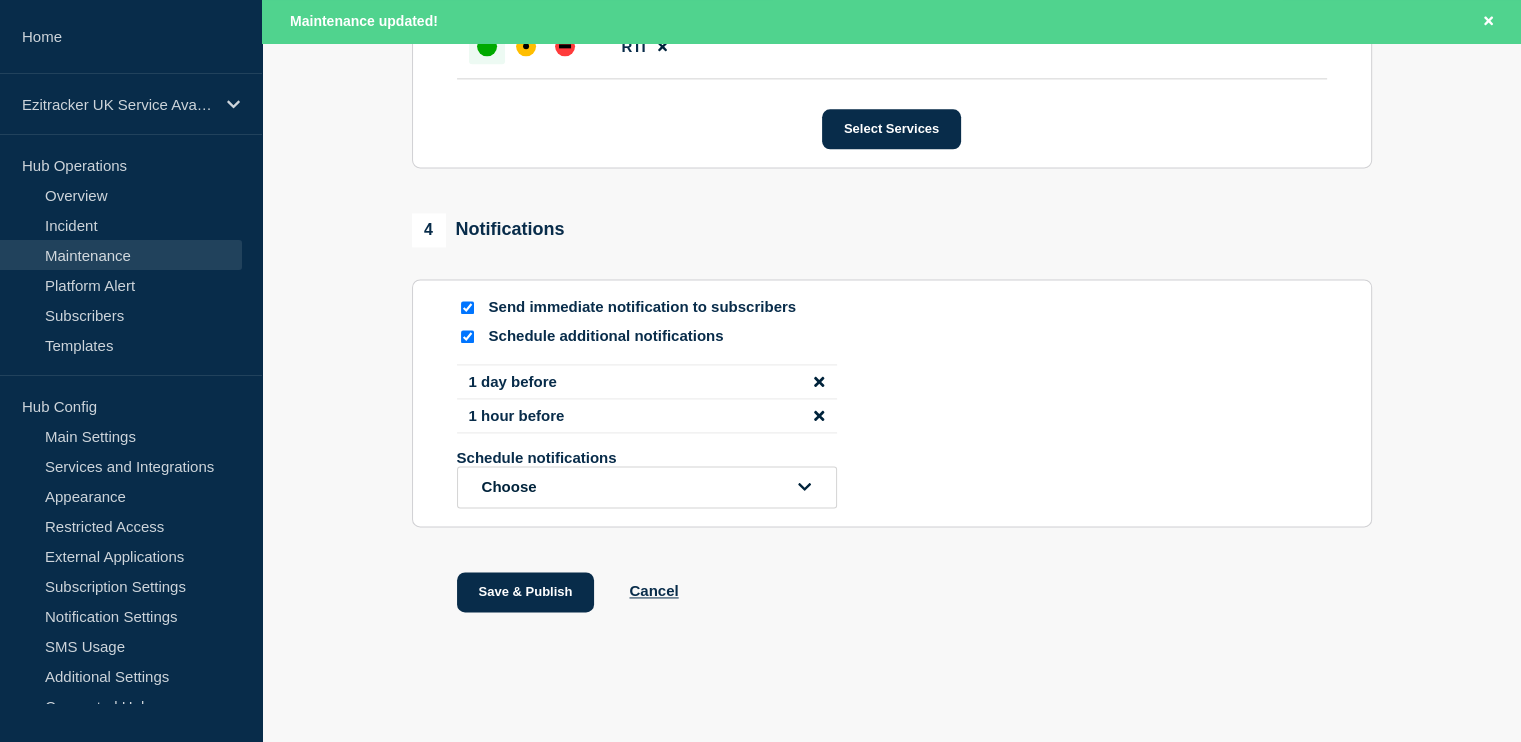 click at bounding box center [467, 307] 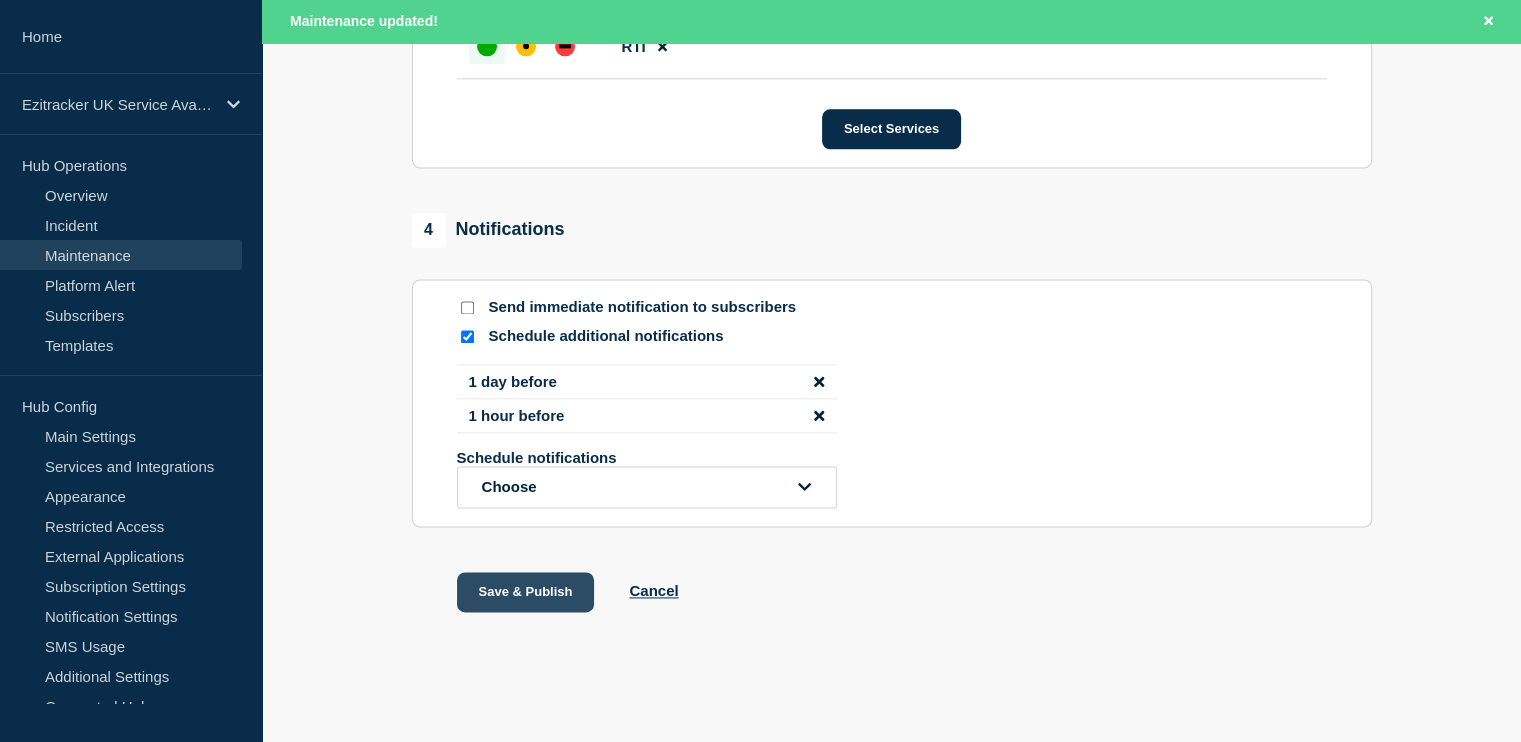 click on "Save & Publish" at bounding box center [526, 592] 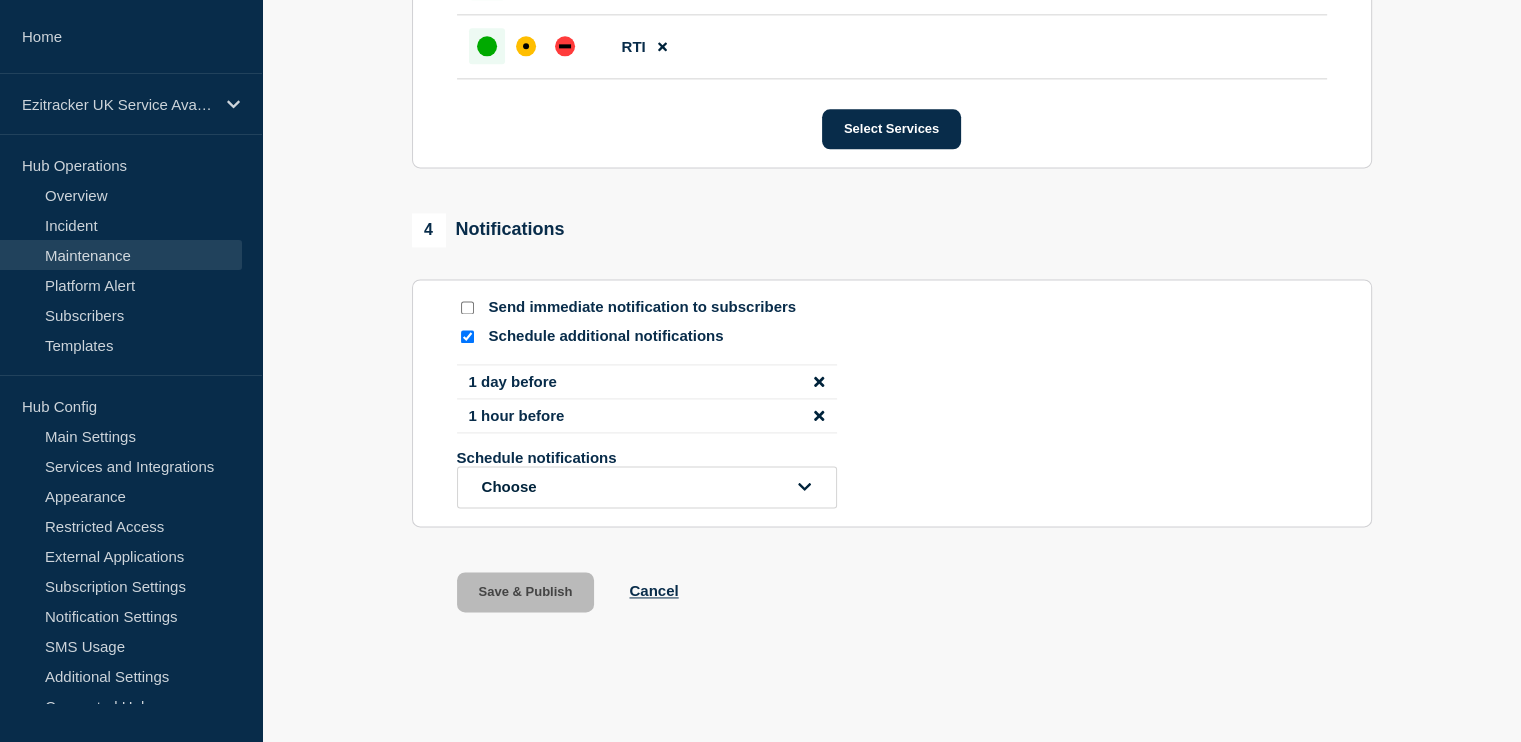 scroll, scrollTop: 2675, scrollLeft: 0, axis: vertical 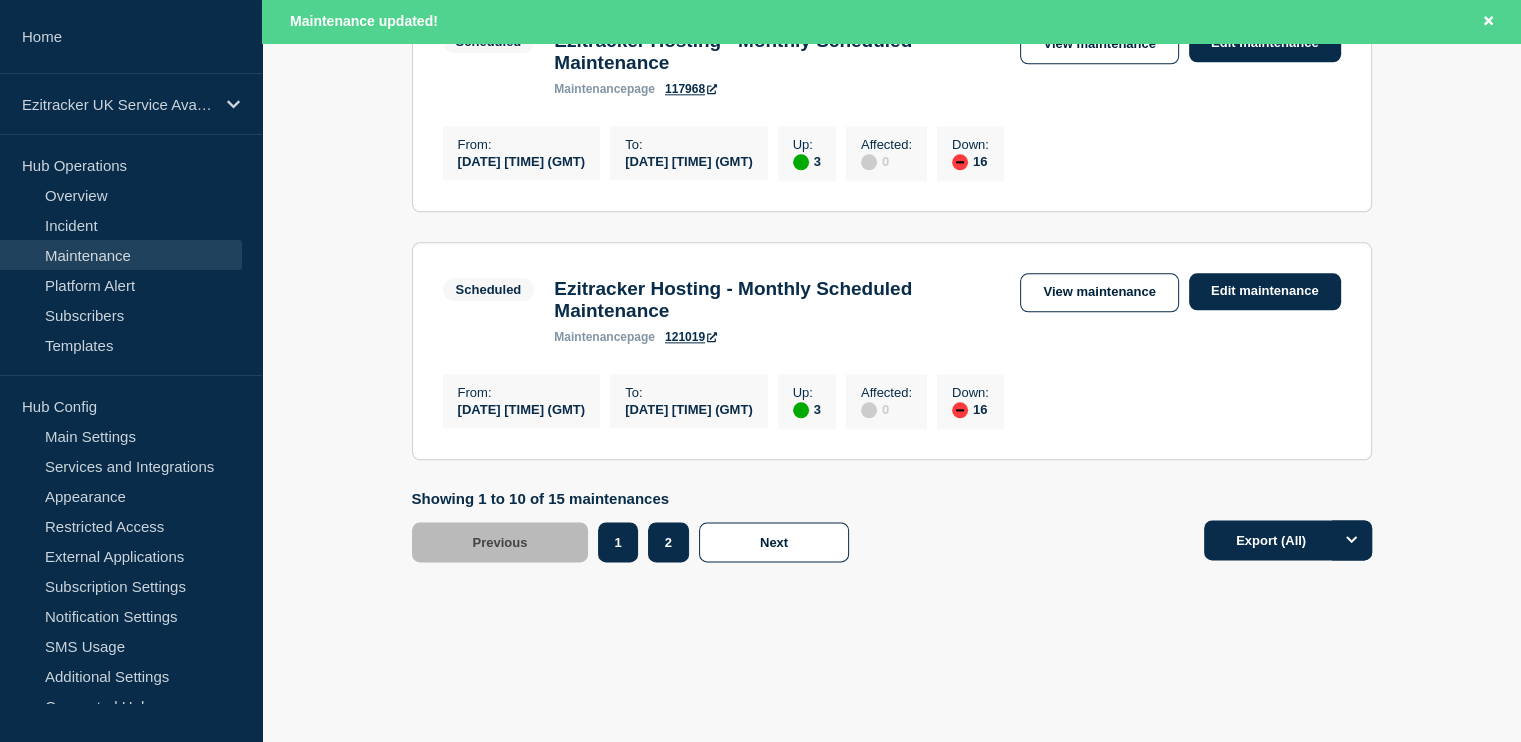 click on "2" at bounding box center (668, 542) 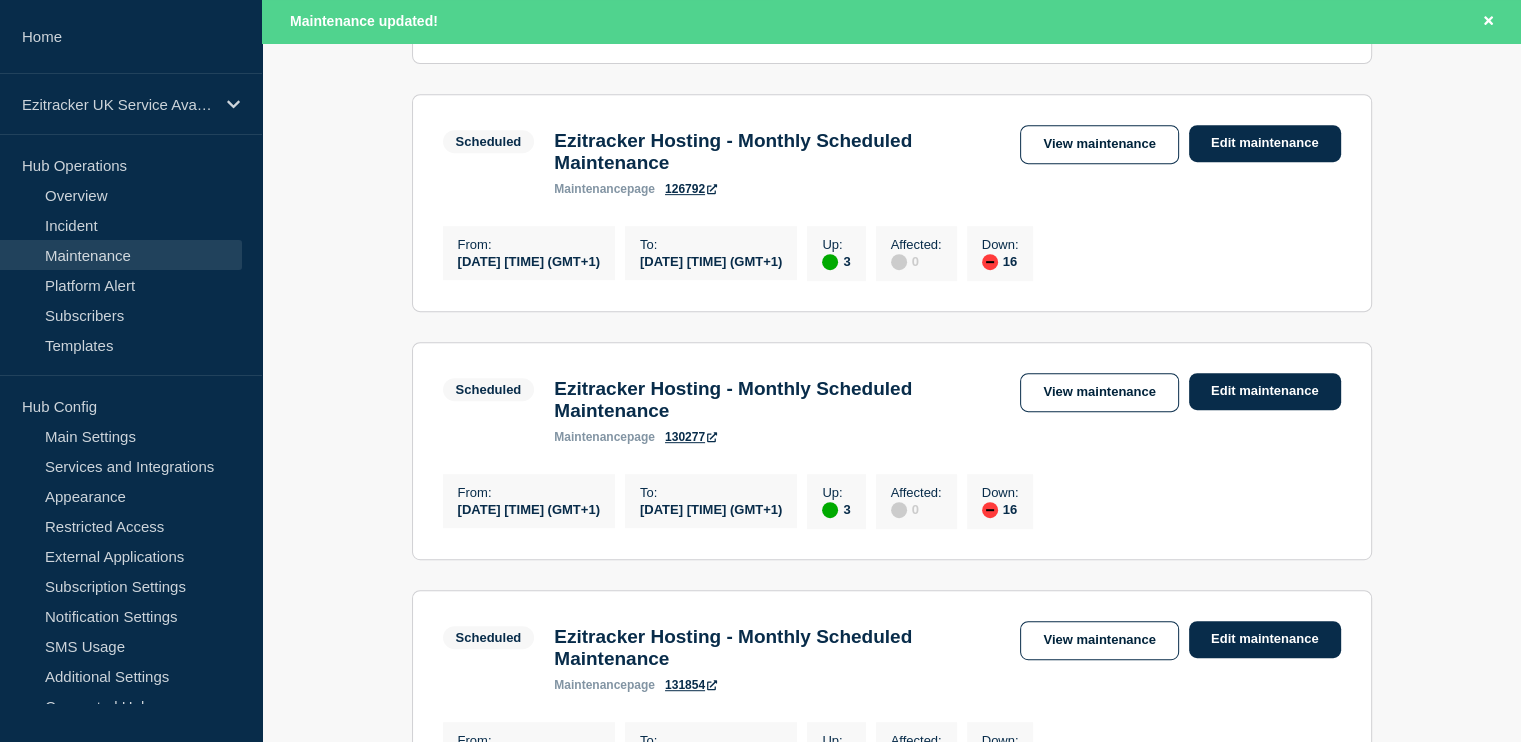 scroll, scrollTop: 1259, scrollLeft: 0, axis: vertical 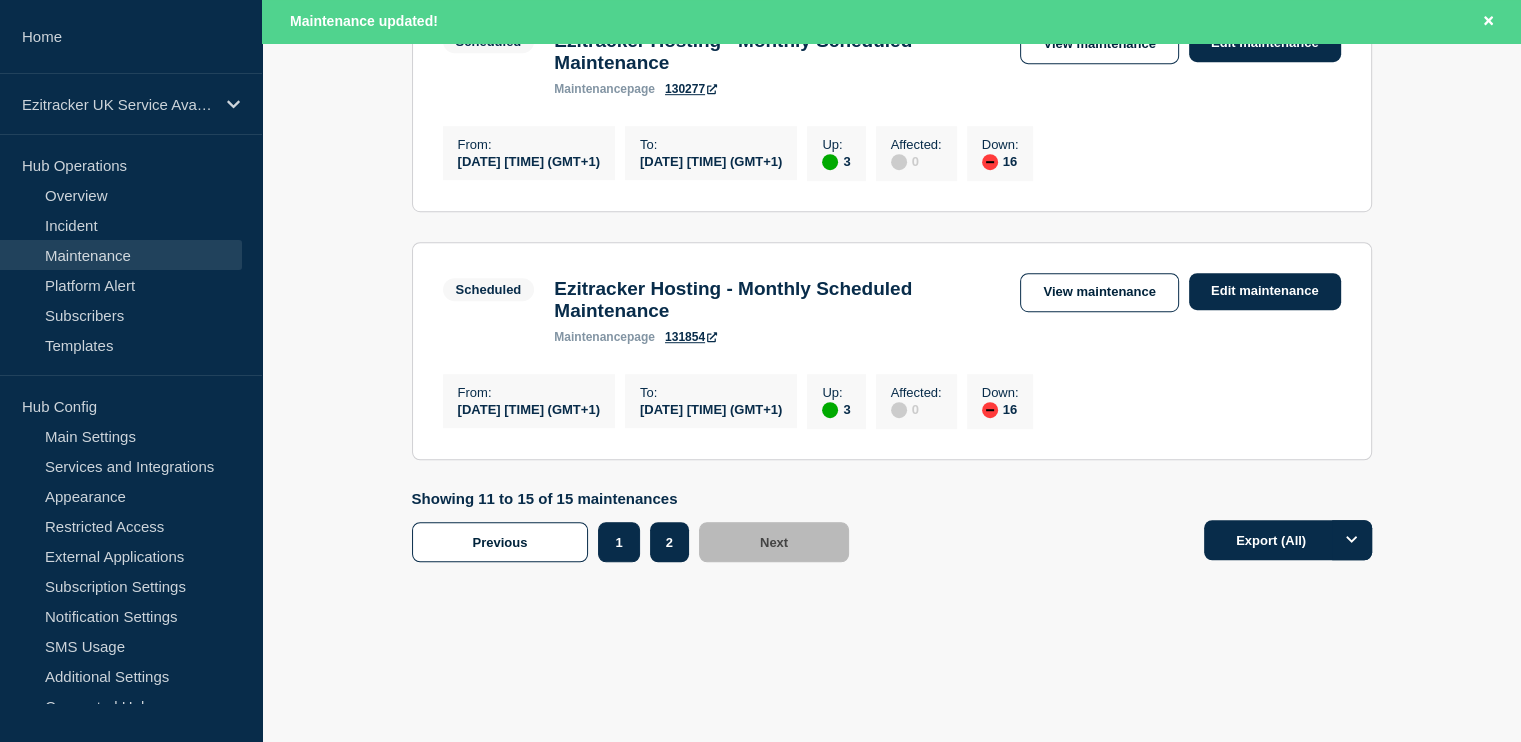 click on "1" at bounding box center [618, 542] 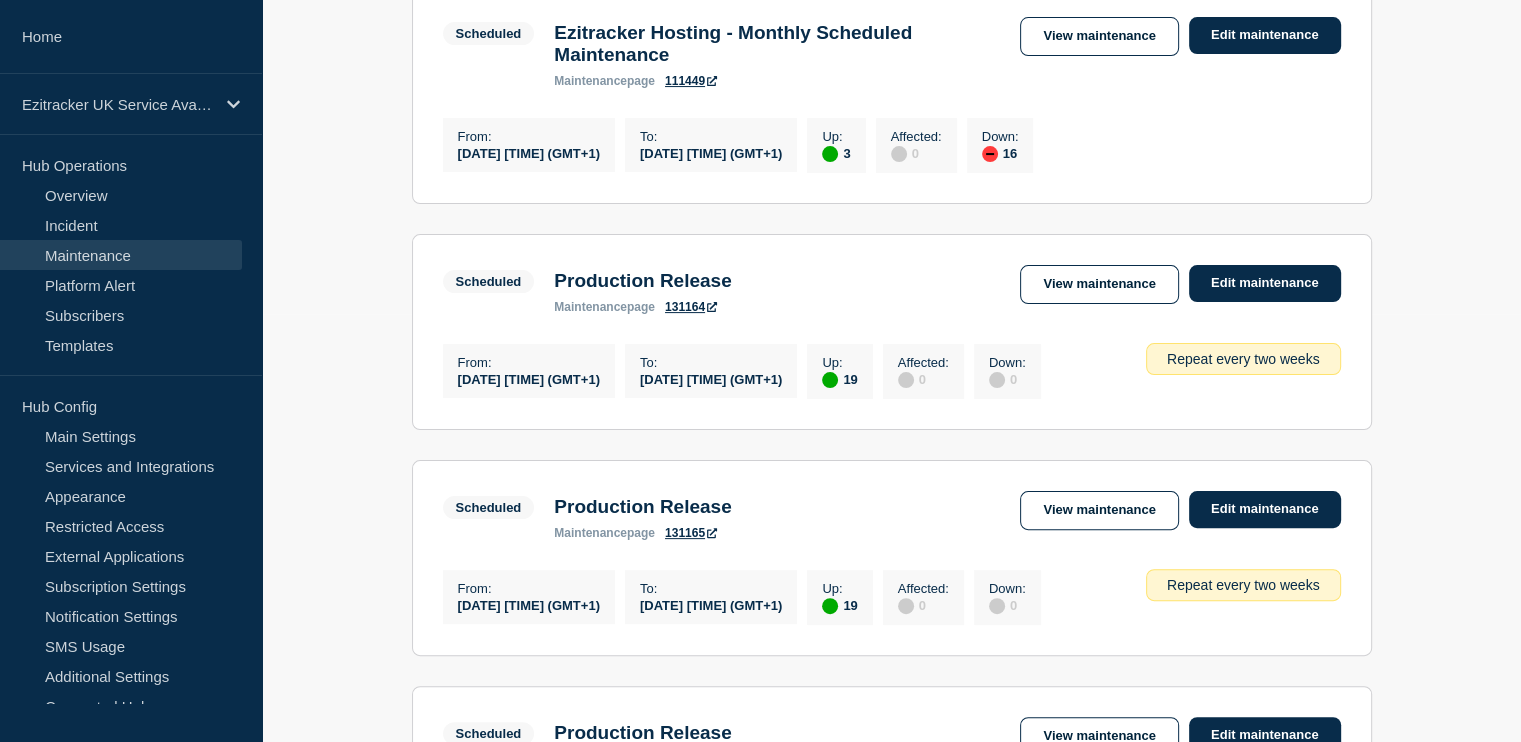 scroll, scrollTop: 428, scrollLeft: 0, axis: vertical 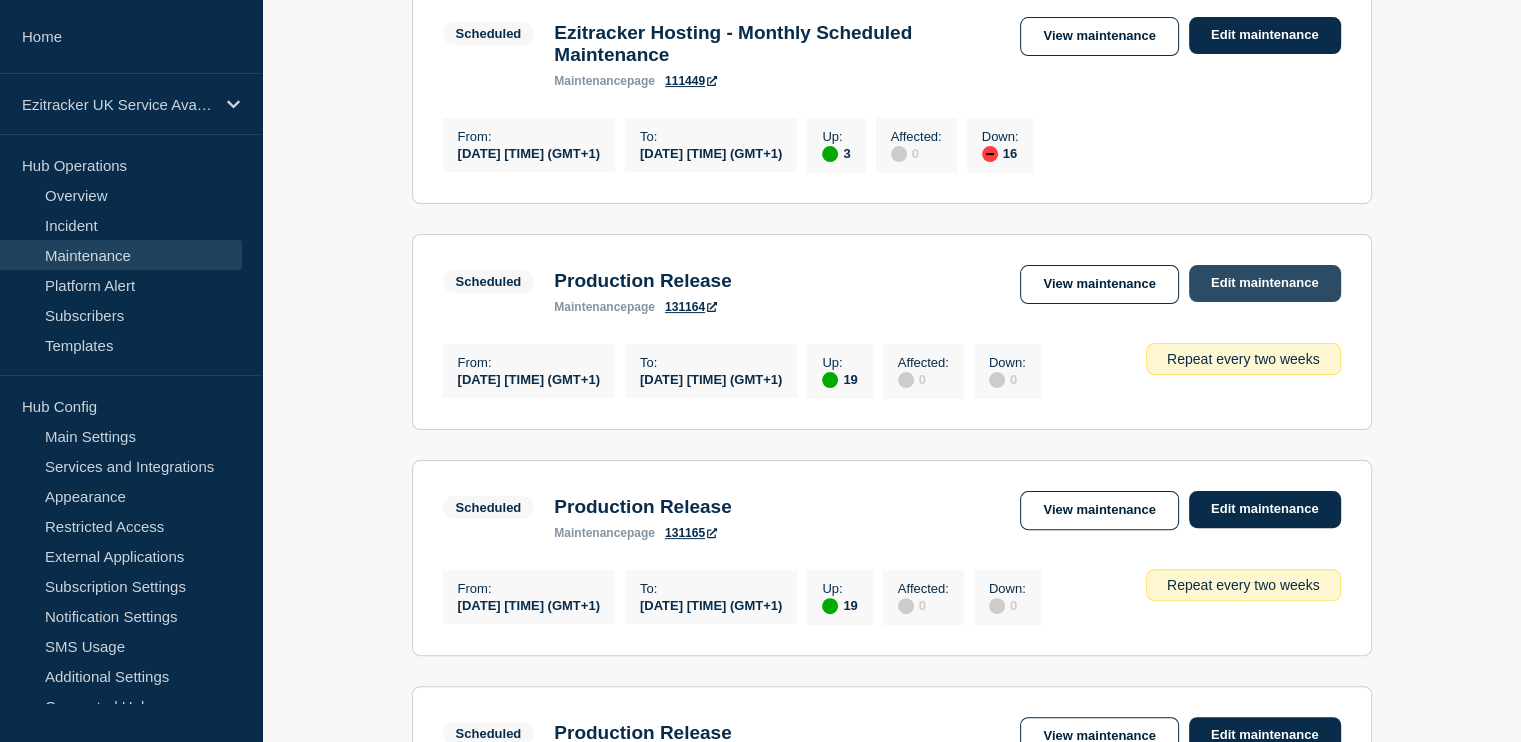click on "Edit maintenance" at bounding box center [1265, 283] 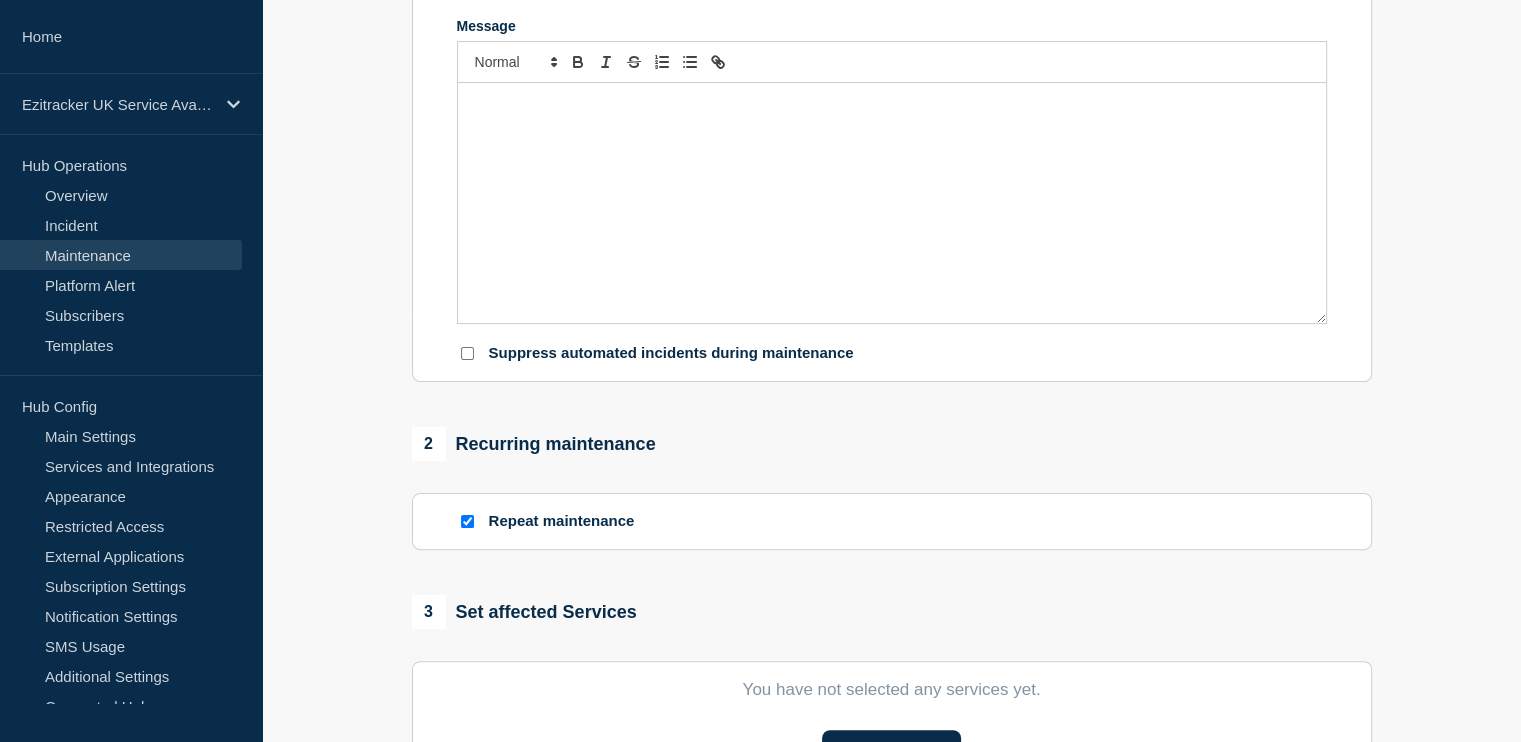 type on "Production Release" 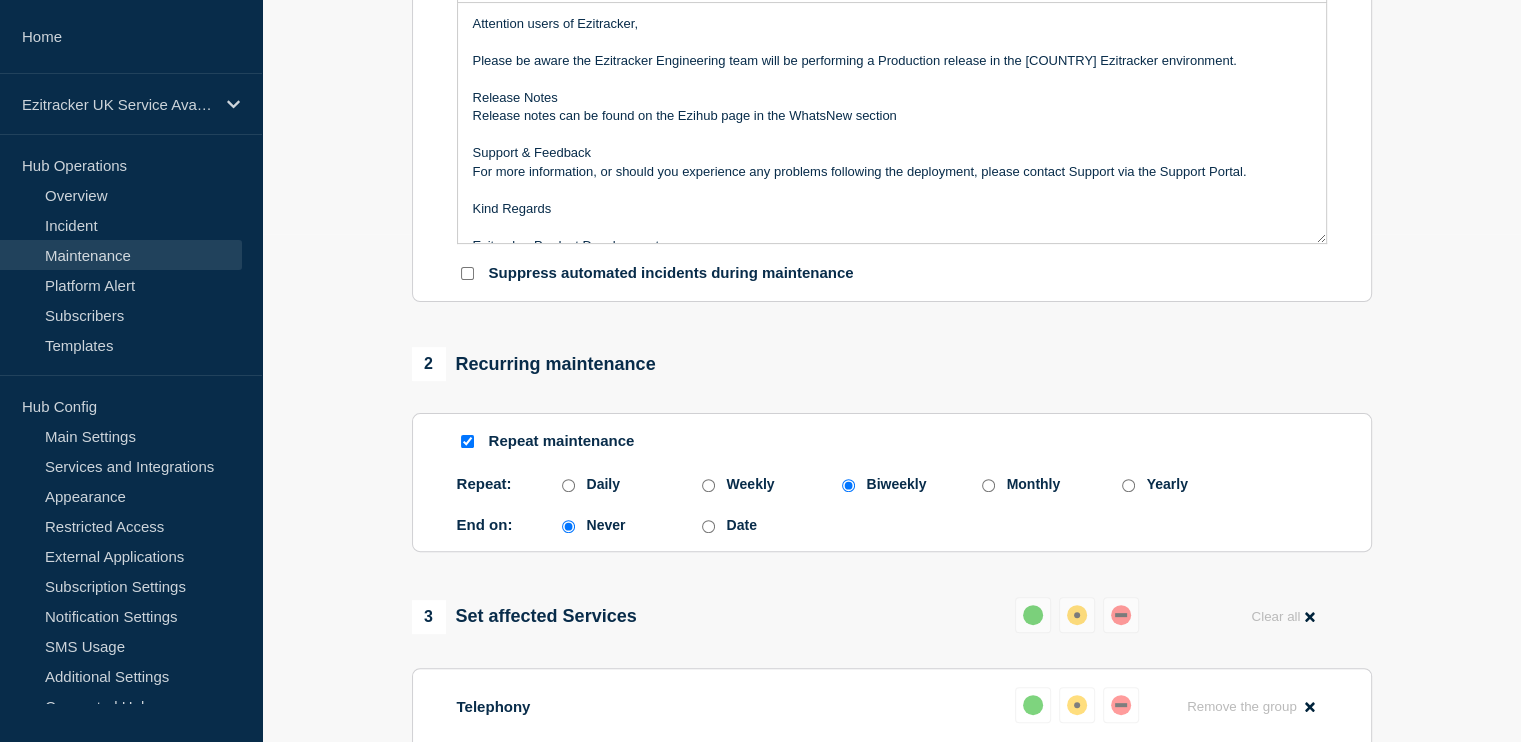 scroll, scrollTop: 508, scrollLeft: 0, axis: vertical 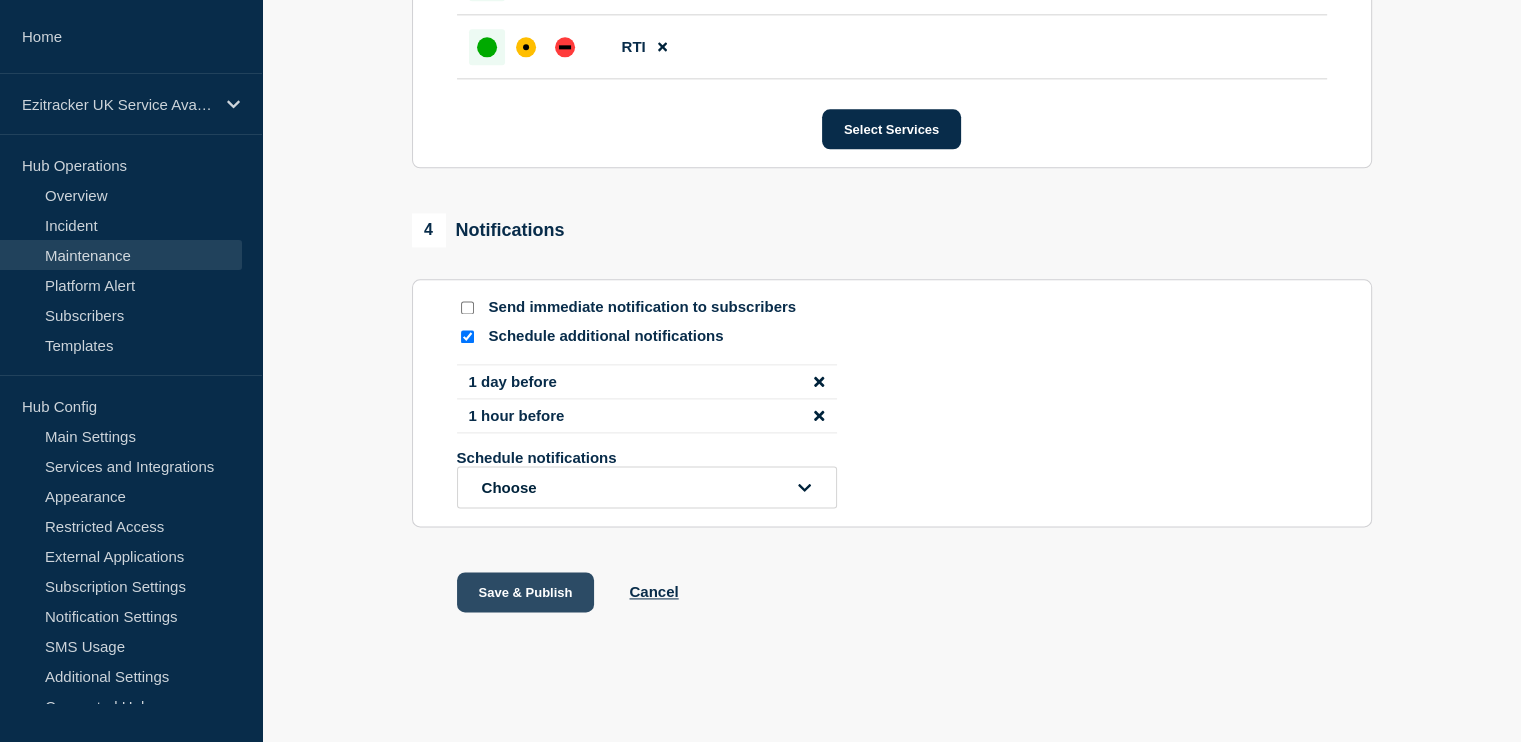 click on "Save & Publish" at bounding box center [526, 592] 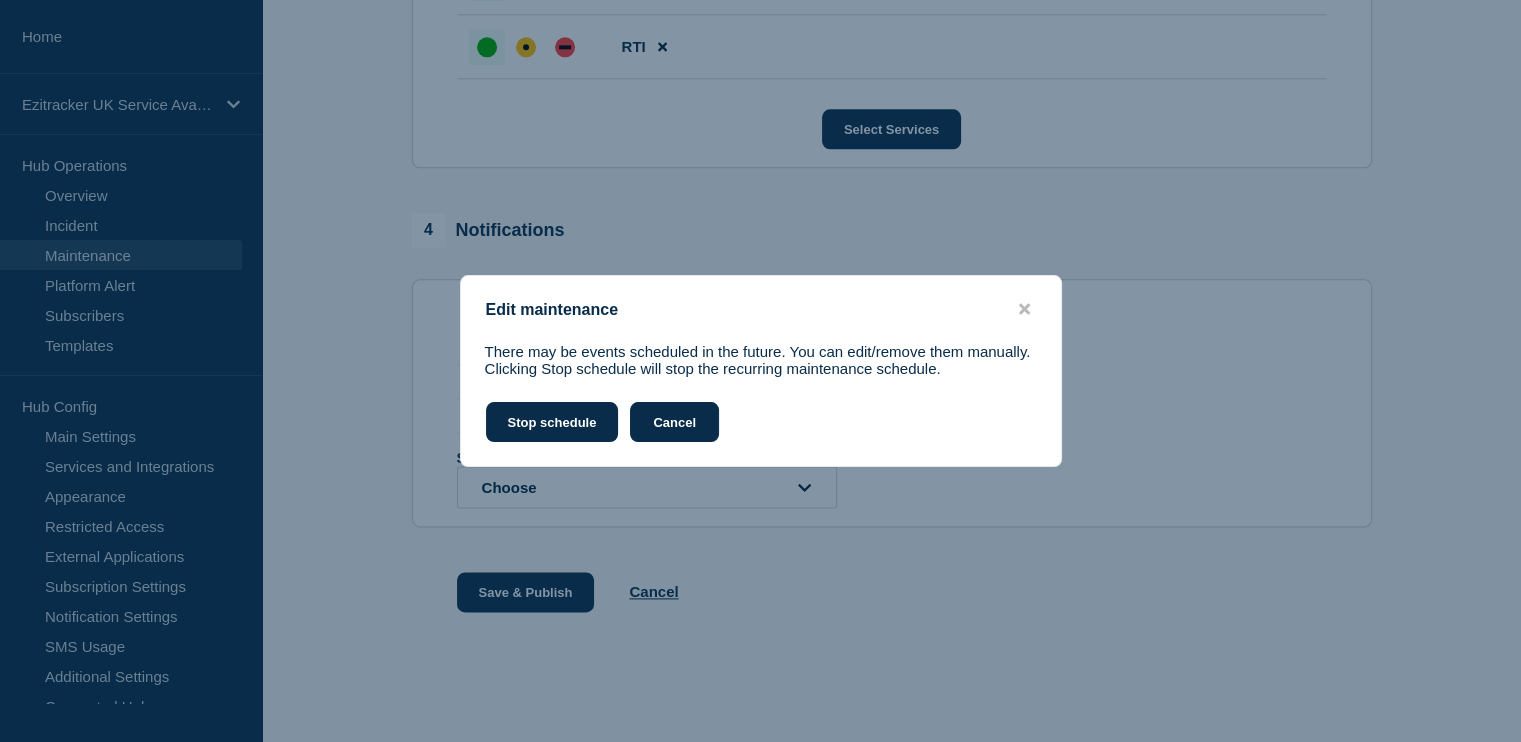 click on "Cancel" 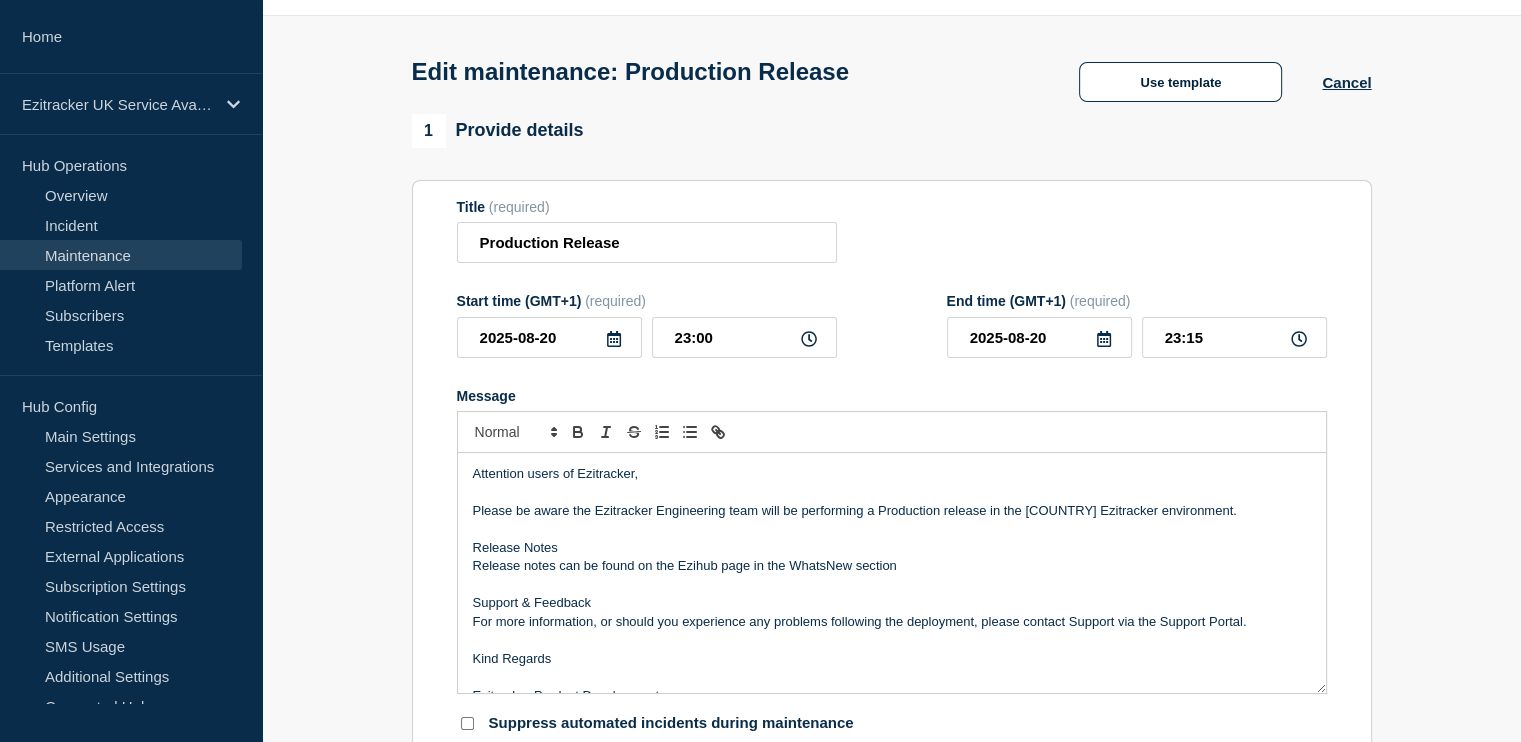 scroll, scrollTop: 0, scrollLeft: 0, axis: both 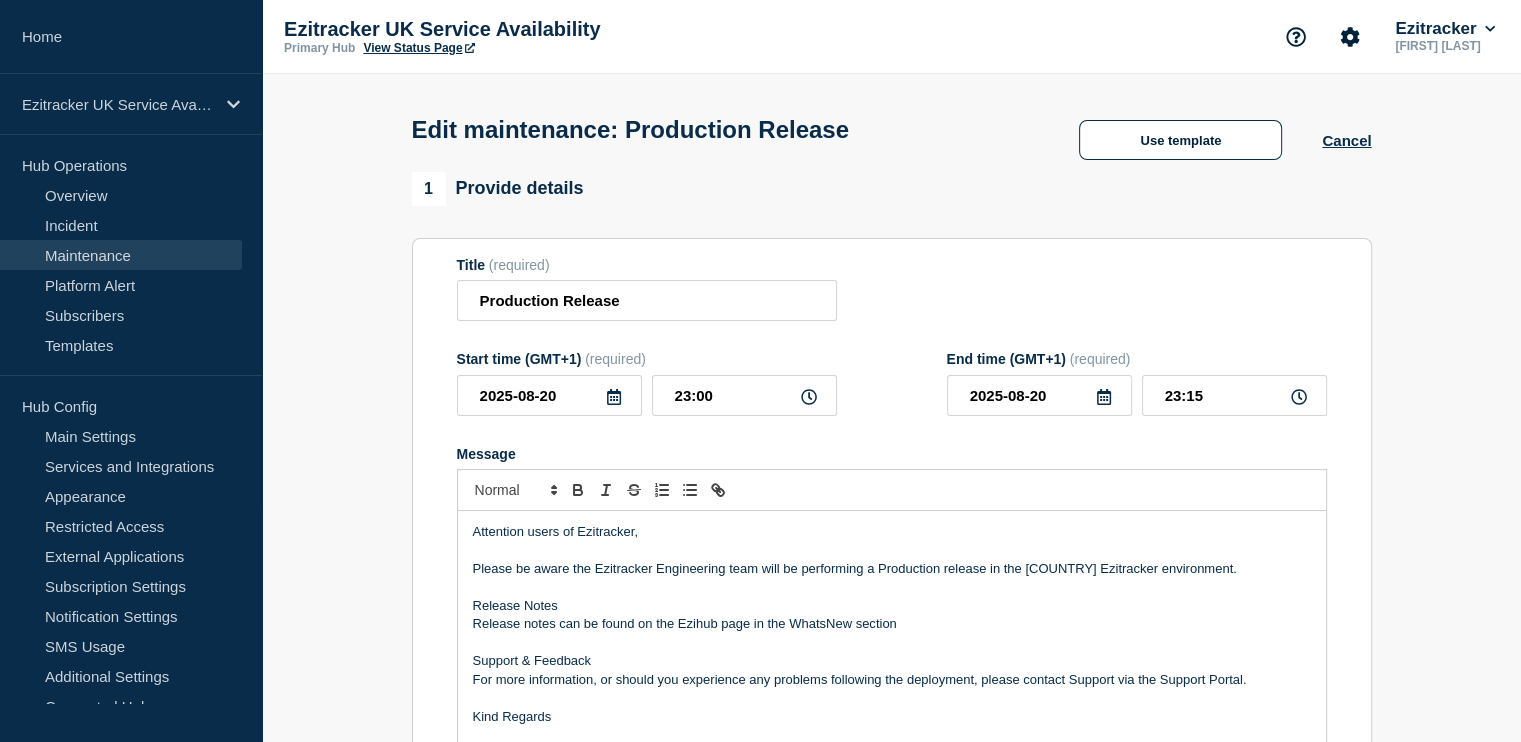click 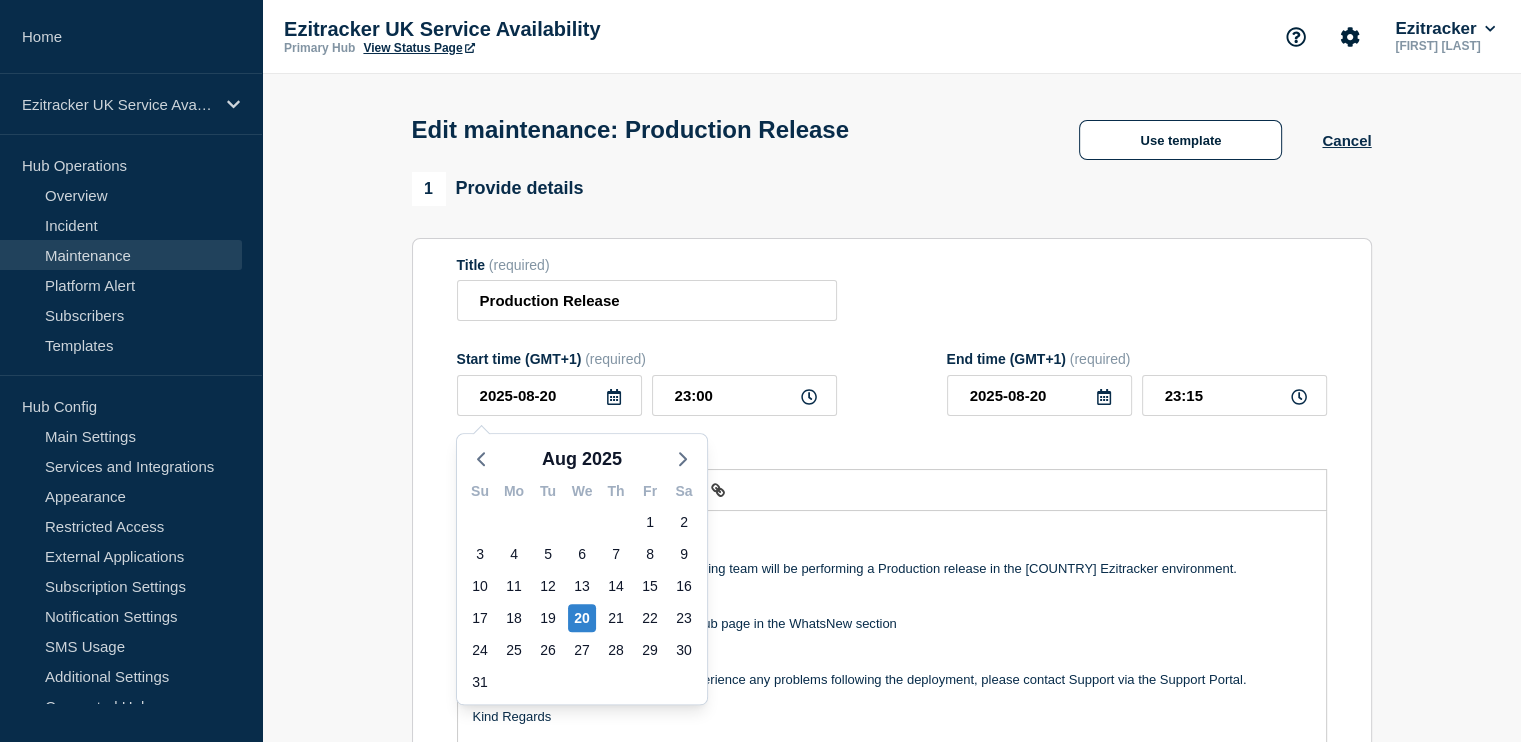 click on "1  Provide details  Title  (required) Production Release Start time (GMT+1)  (required) [DATE] [MONTH] [YEAR] Su Mo Tu We Th Fr Sa 27 28 29 30 31 1 2 3 4 5 6 7 8 9 10 11 12 13 14 15 16 17 18 19 20 21 22 23 24 25 26 27 28 29 30 31 1 2 3 4 5 6 [TIME] End time (GMT+1)  (required) [DATE] [TIME] Message  Attention users of Ezitracker, Please be aware the Ezitracker Engineering team will be performing a Production release in the [COUNTRY] Ezitracker environment. Release Notes  Release notes can be found on the Ezihub page in the WhatsNew section    Support & Feedback For more information, or should you experience any problems following the deployment, please contact Support via the Support Portal. Kind Regards Ezitracker Product Development Suppress automated incidents during maintenance 2  Recurring maintenance  Repeat maintenance 3  Set affected Services  Reset Clear all  Telephony Reset Remove the group Remove   Check Calls EziCall for Duress Calls Ezitracker Callflow Hub Applications Reset Remove the group Remove" at bounding box center (891, 1699) 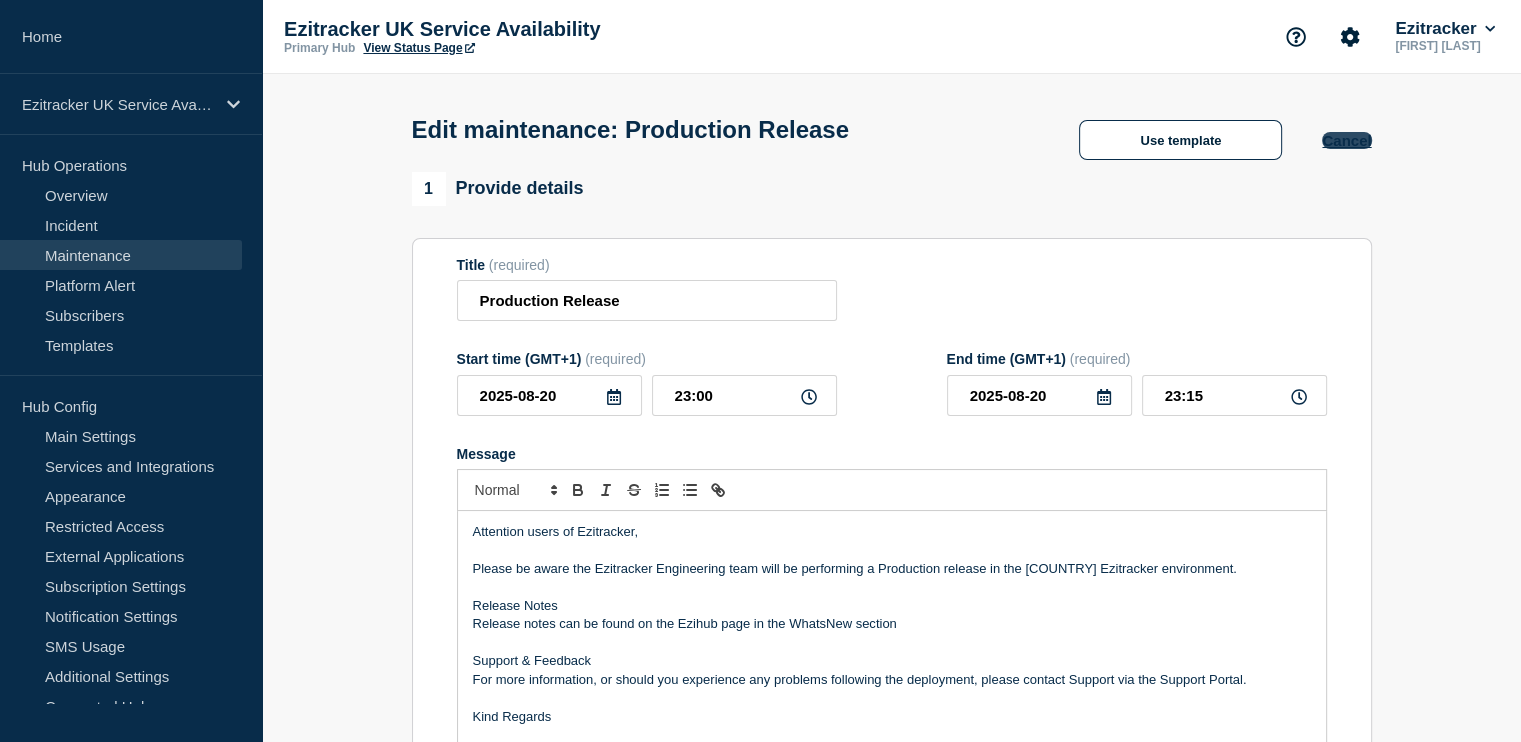 click on "Cancel" at bounding box center (1346, 140) 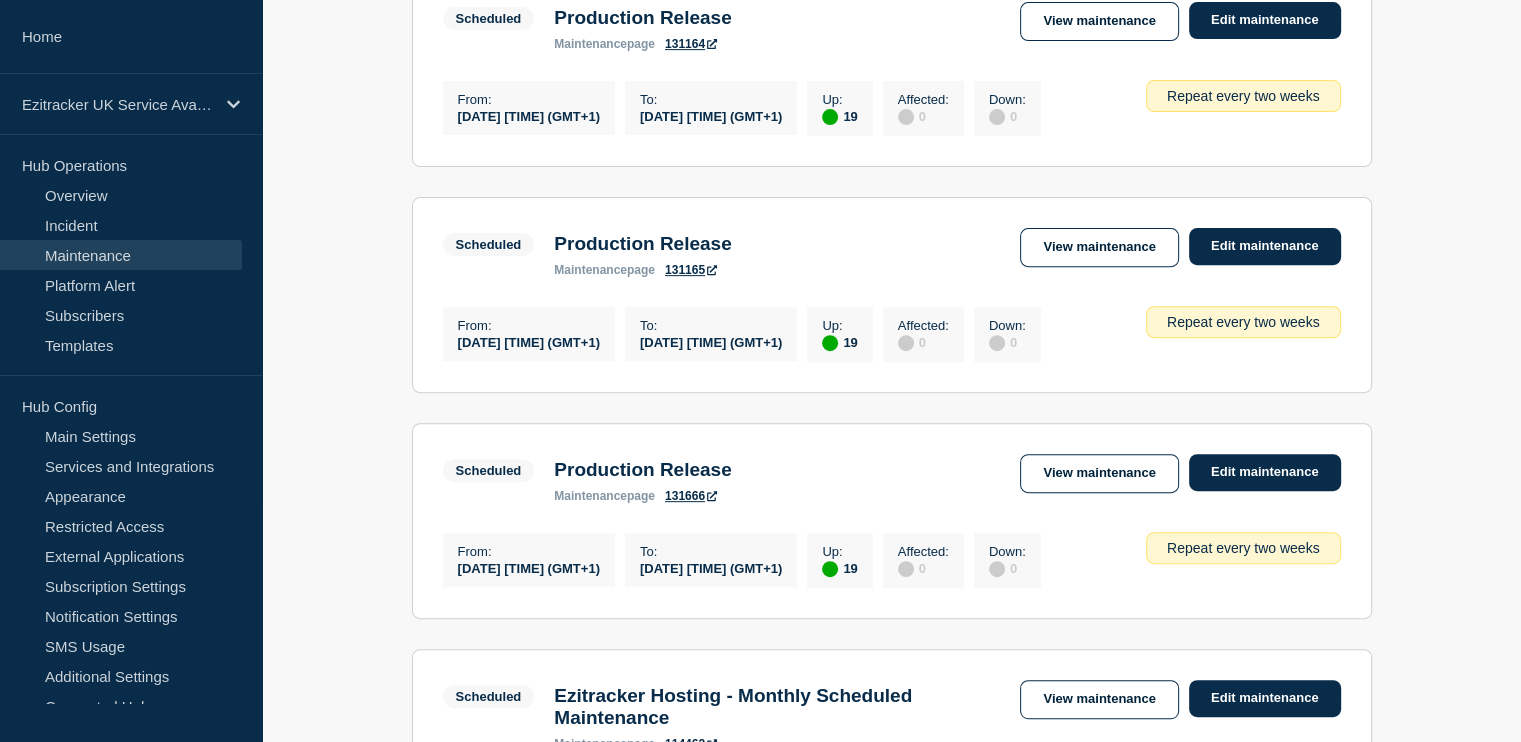 scroll, scrollTop: 692, scrollLeft: 0, axis: vertical 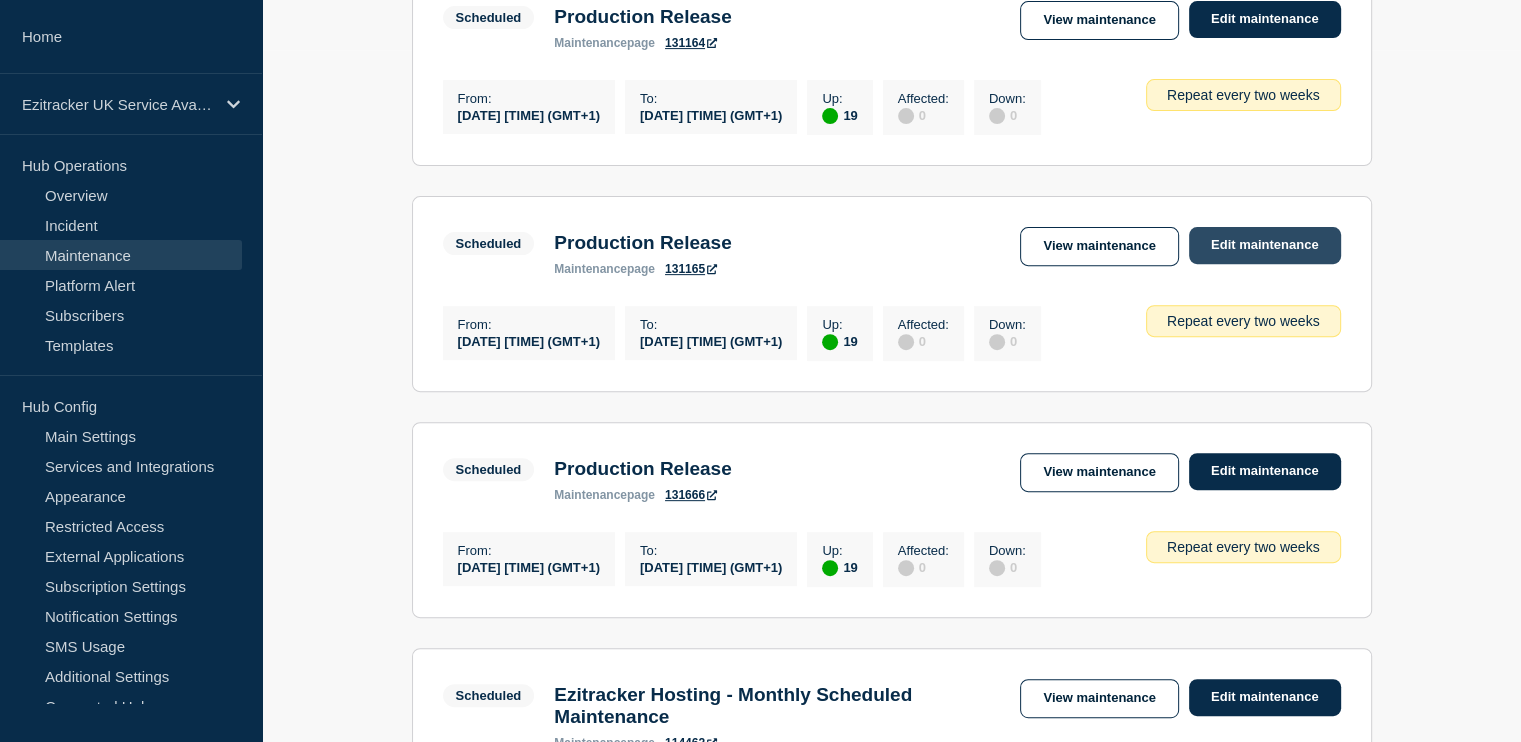 click on "Edit maintenance" at bounding box center [1265, 245] 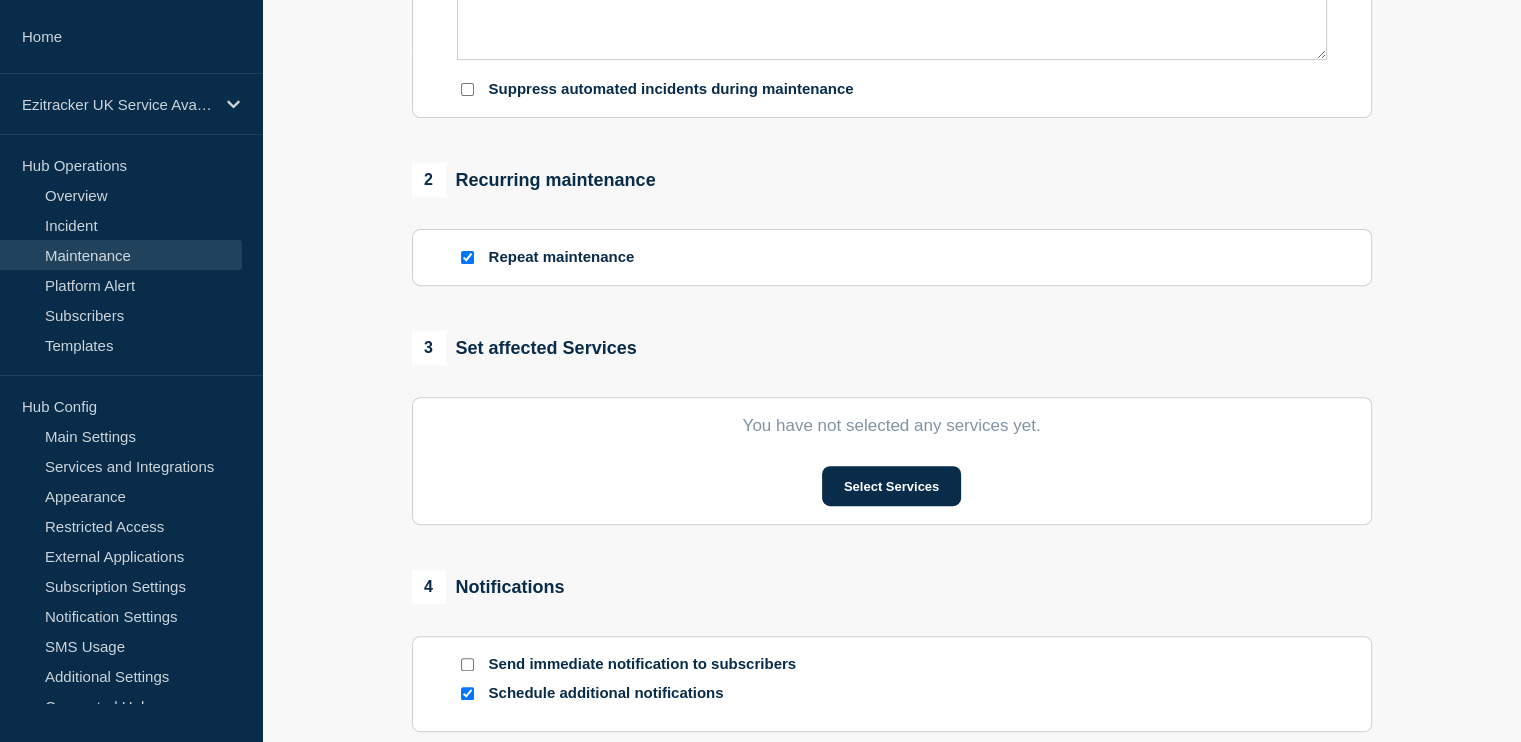 type on "Production Release" 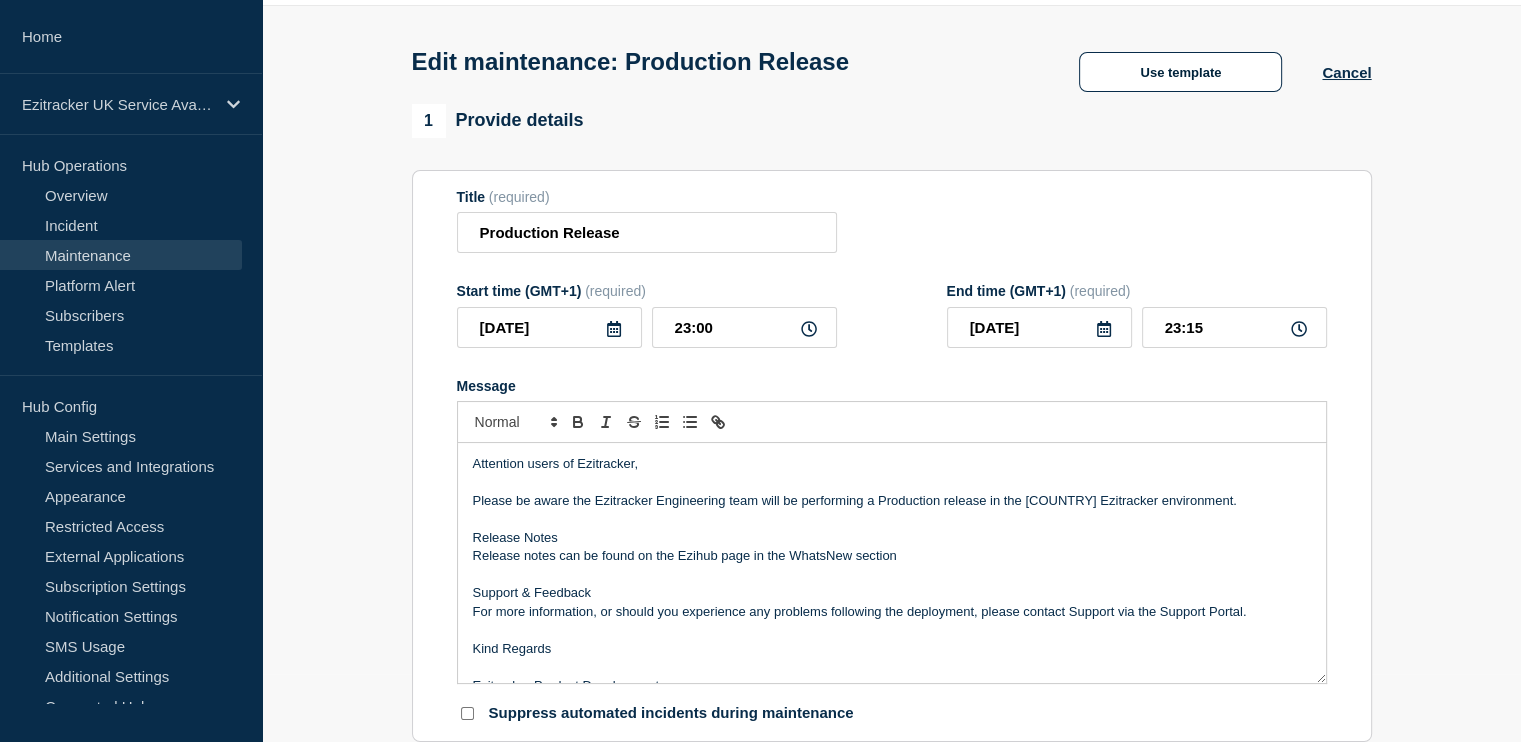 scroll, scrollTop: 0, scrollLeft: 0, axis: both 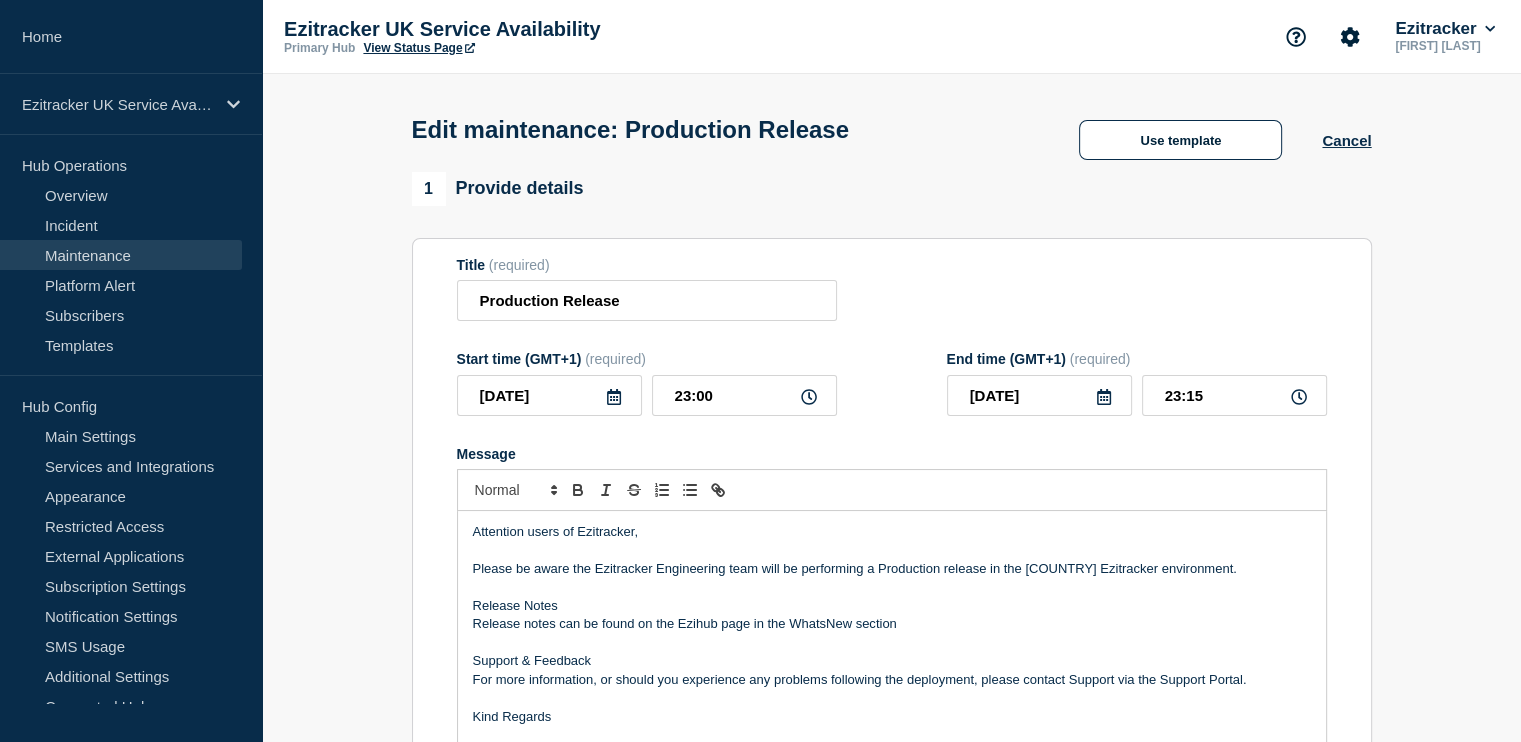 click at bounding box center (892, 643) 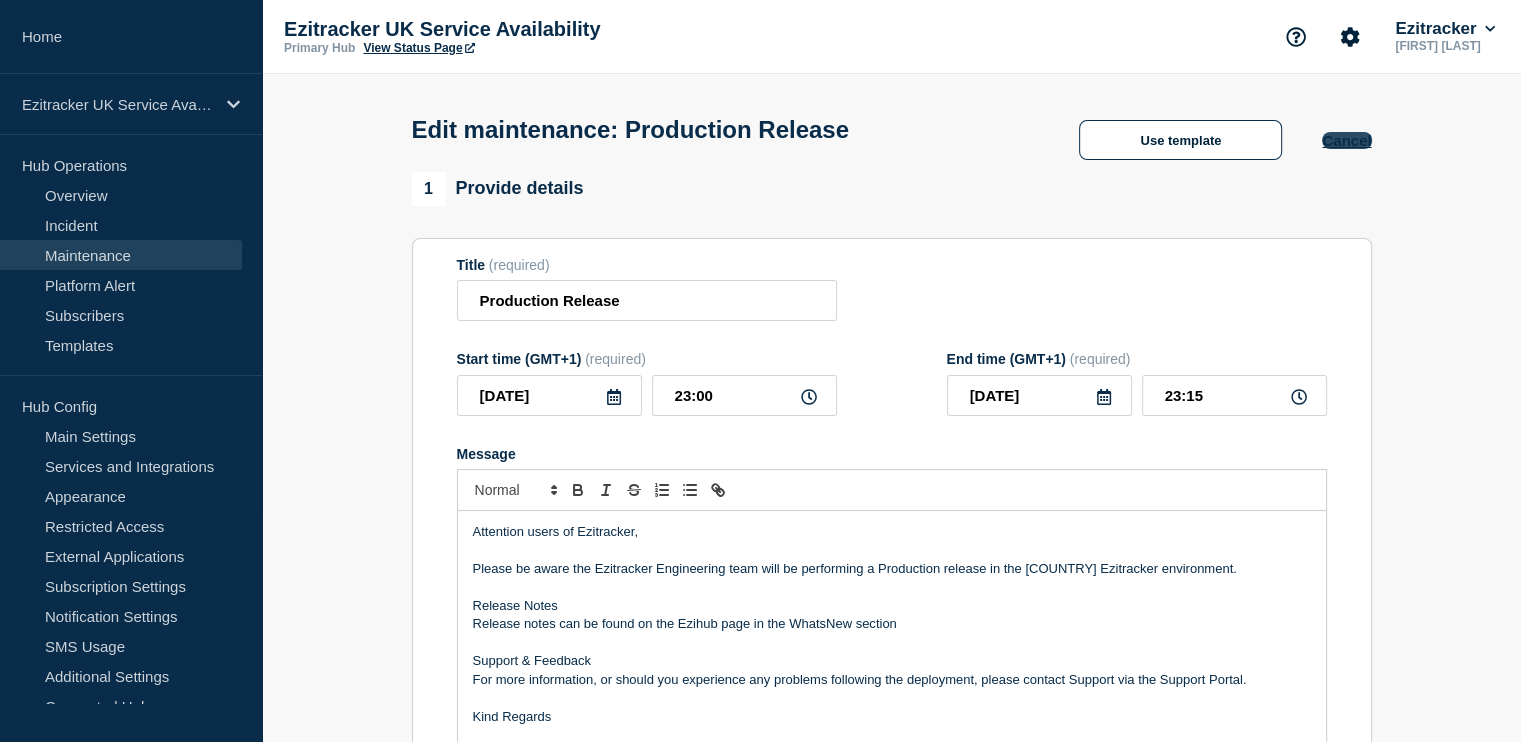 click on "Cancel" at bounding box center [1346, 140] 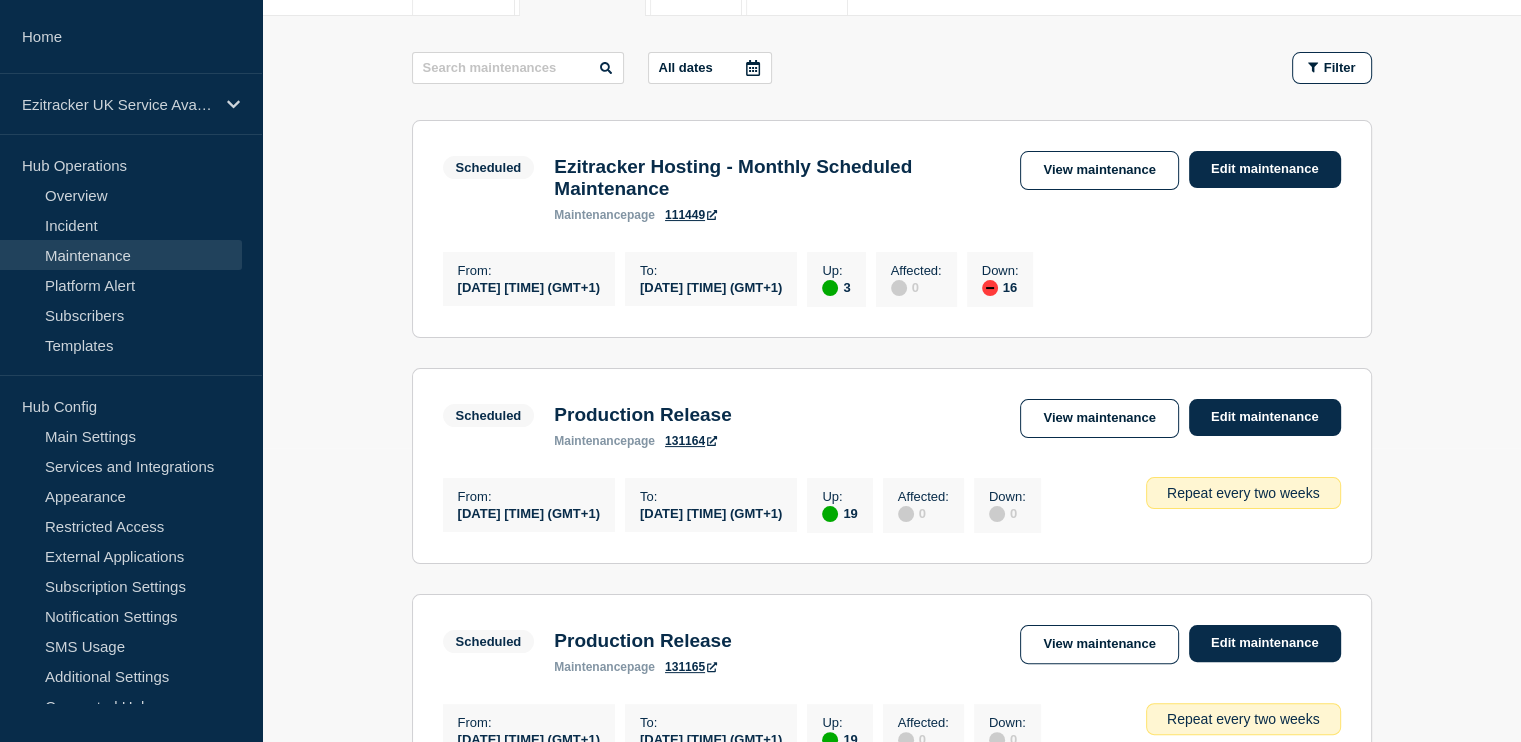 scroll, scrollTop: 0, scrollLeft: 0, axis: both 